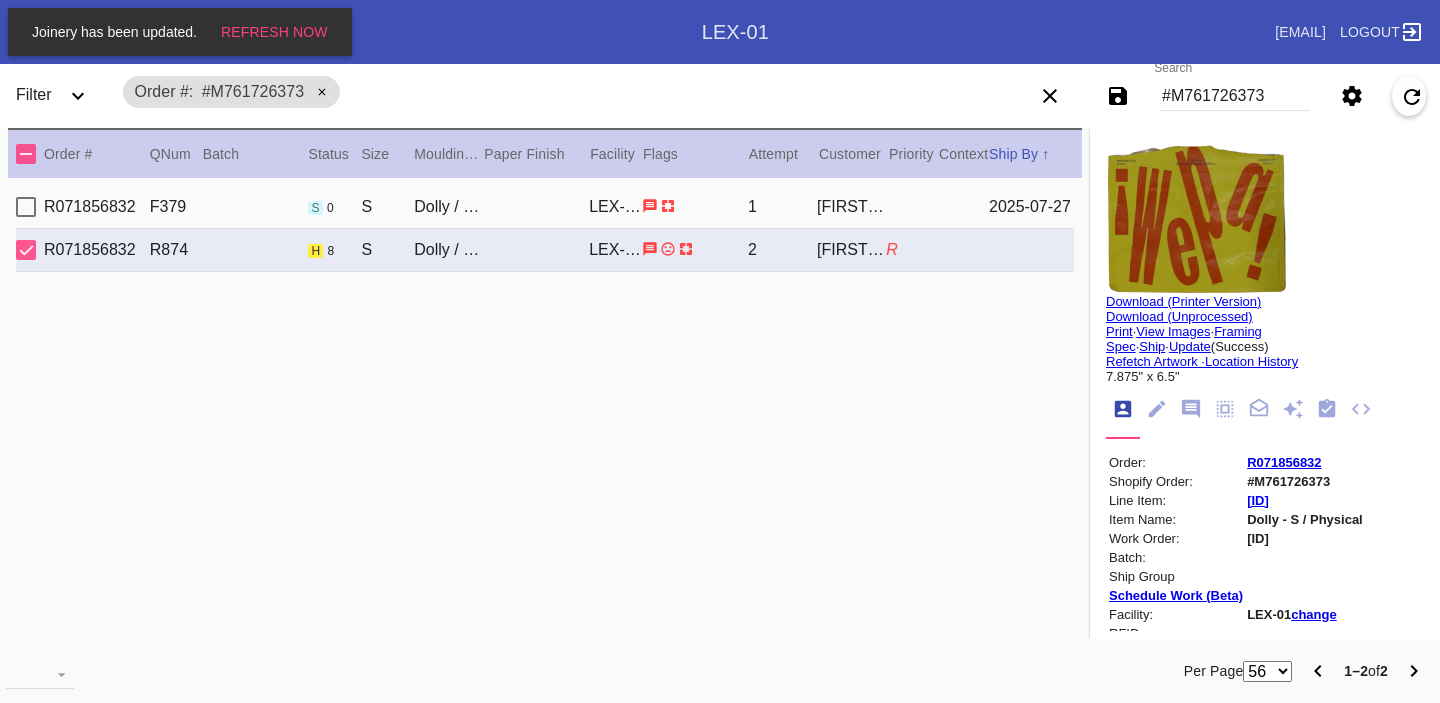 scroll, scrollTop: 0, scrollLeft: 0, axis: both 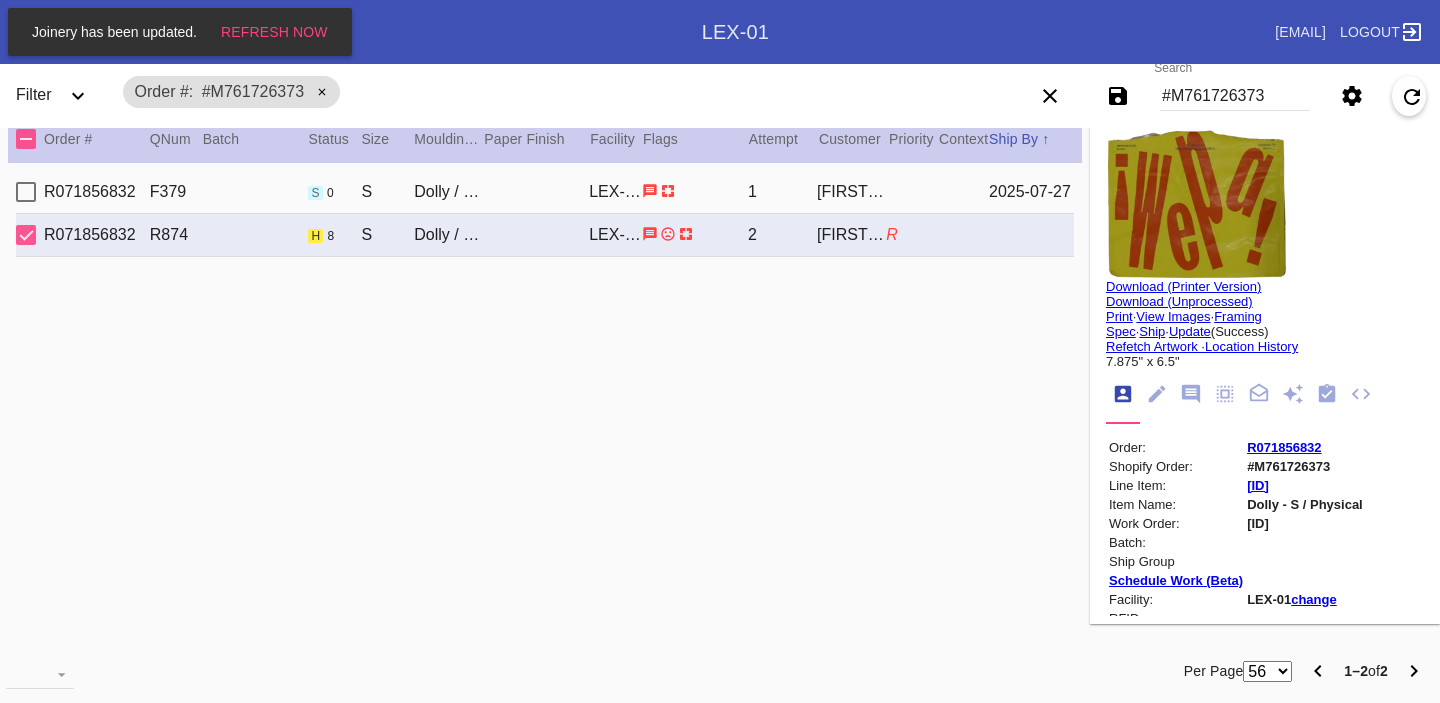 click on "#M761726373" at bounding box center (1235, 96) 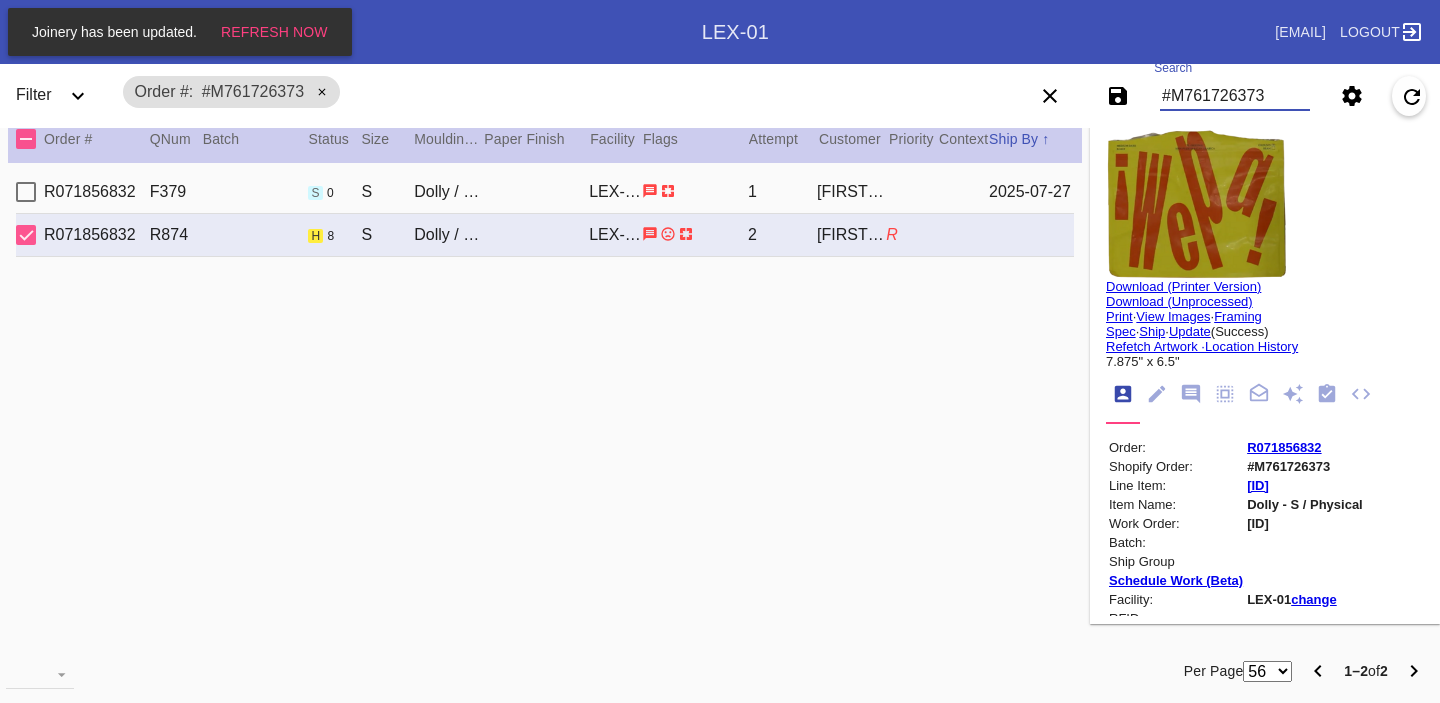click on "#M761726373" at bounding box center [1235, 96] 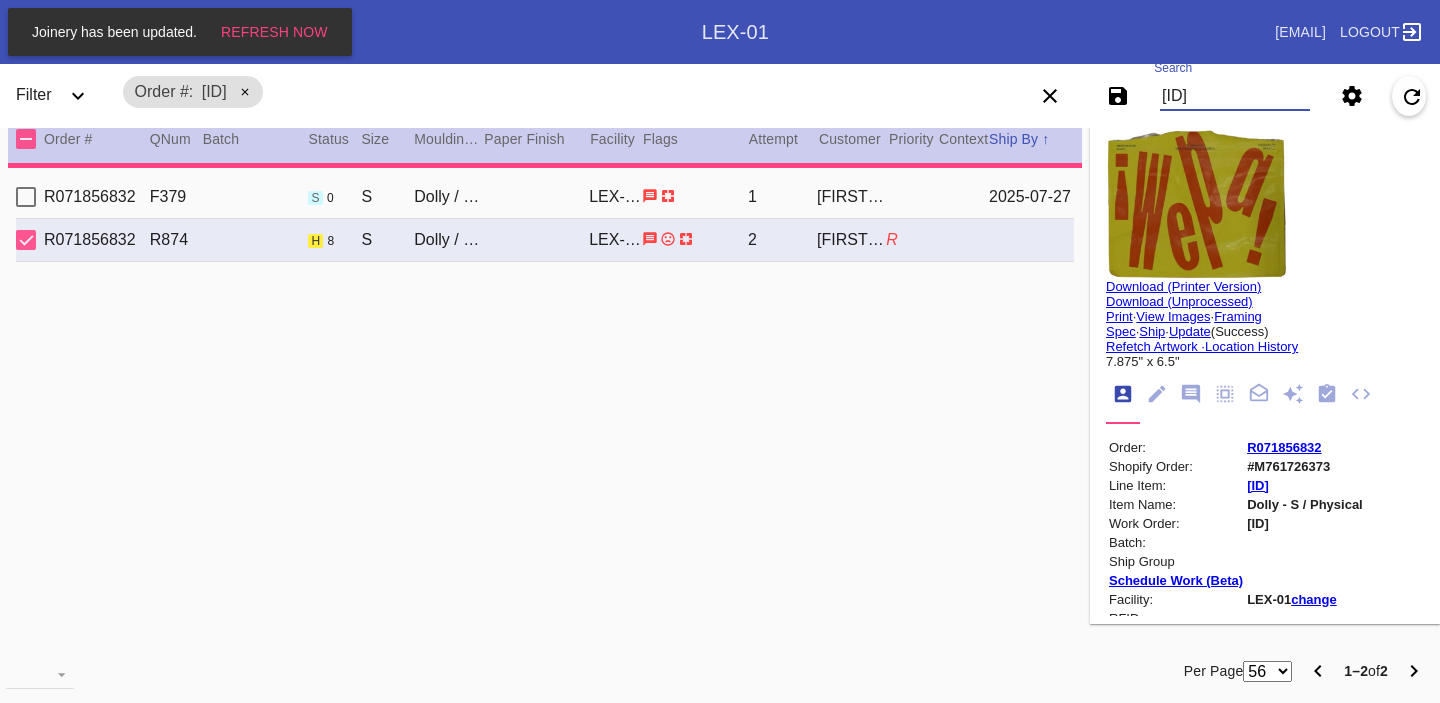 type on "5.0" 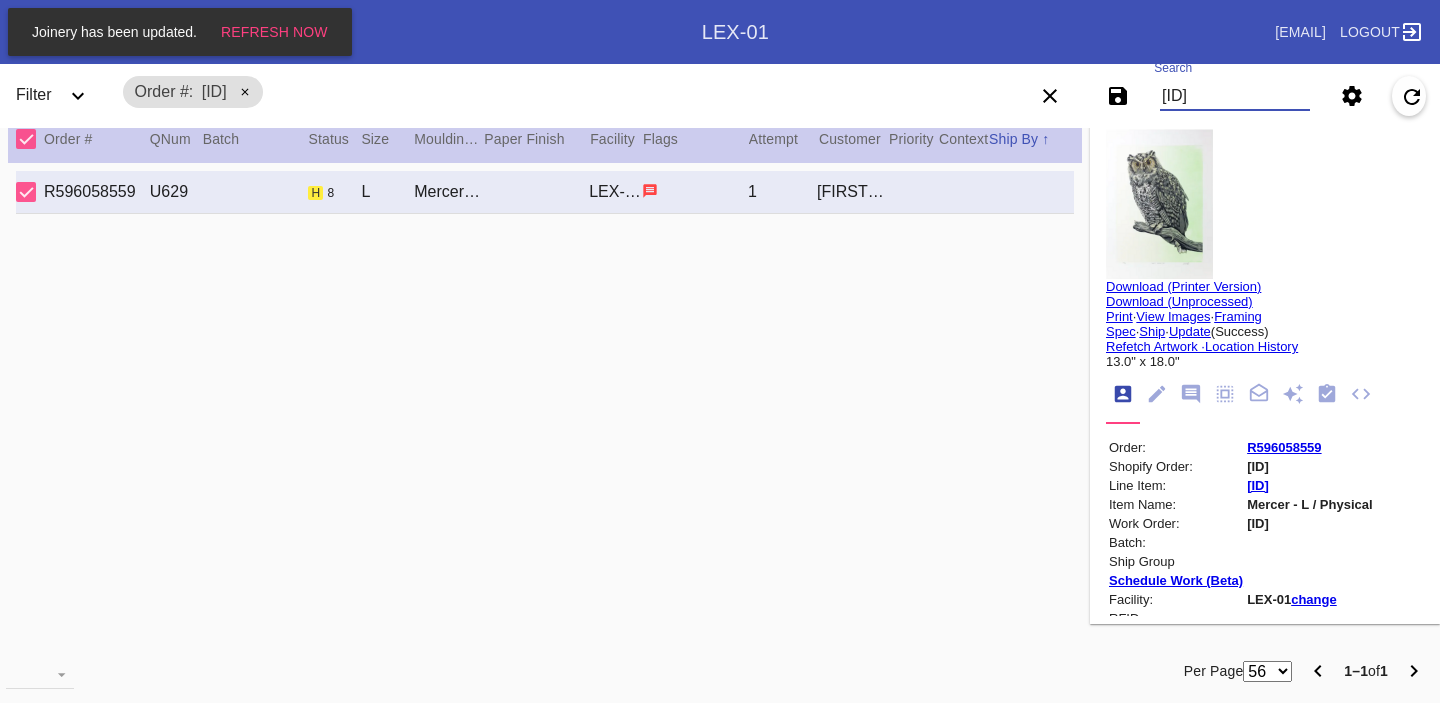 click on "R596058559" at bounding box center (1284, 447) 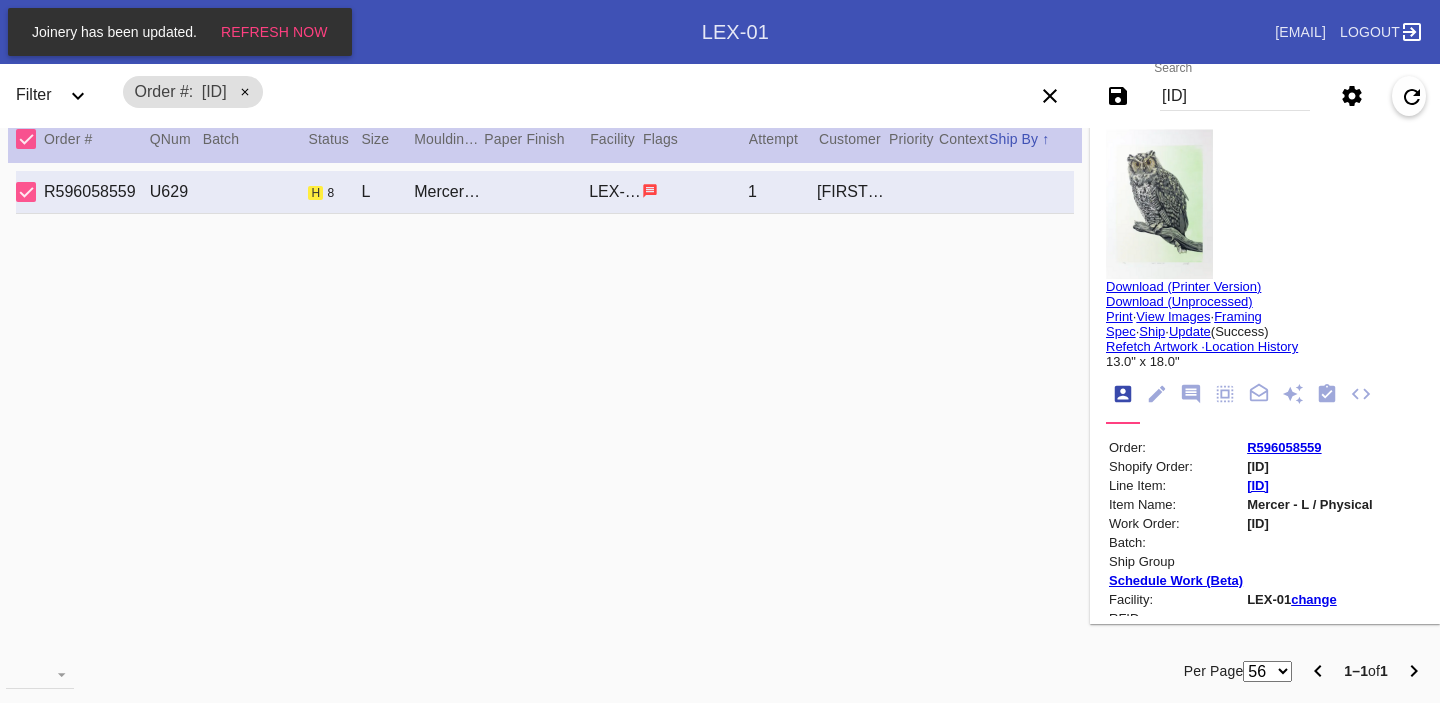 click on "[ID]" at bounding box center (1235, 96) 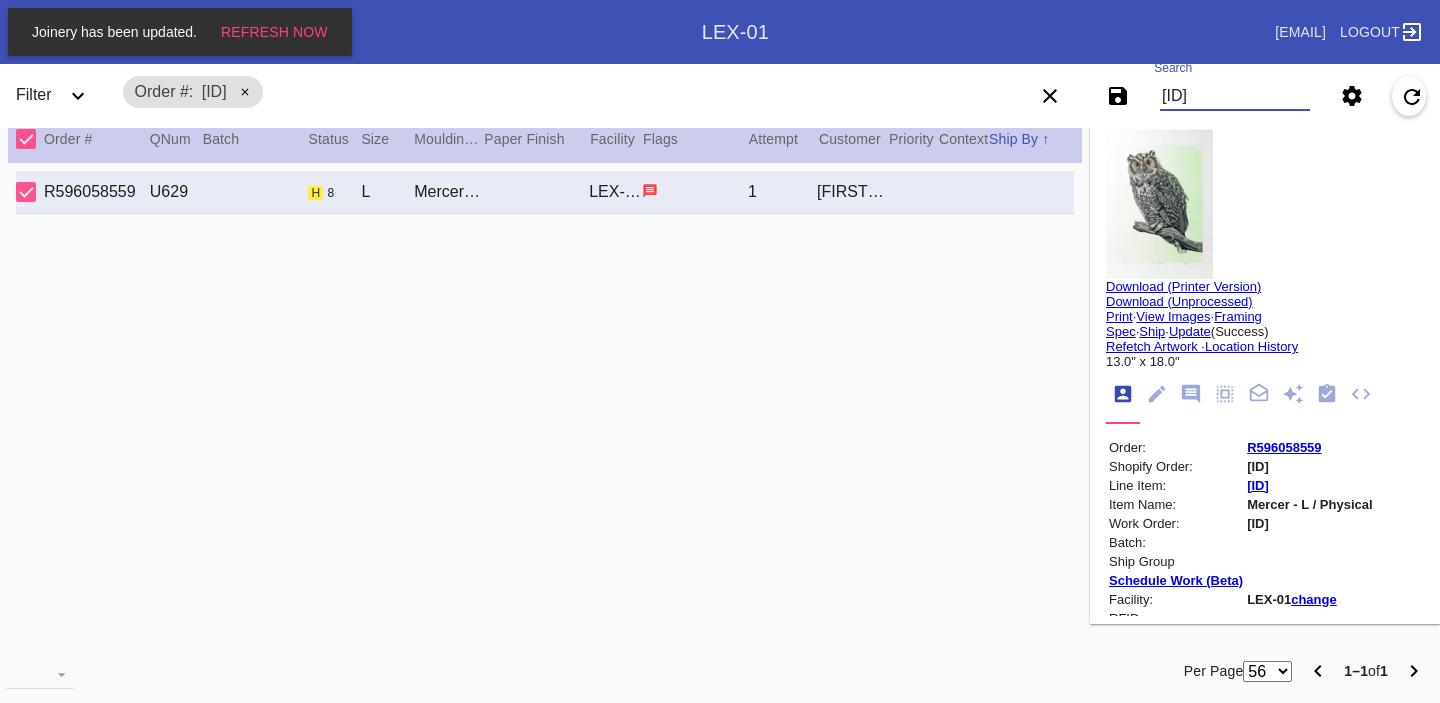 click on "[ID]" at bounding box center [1235, 96] 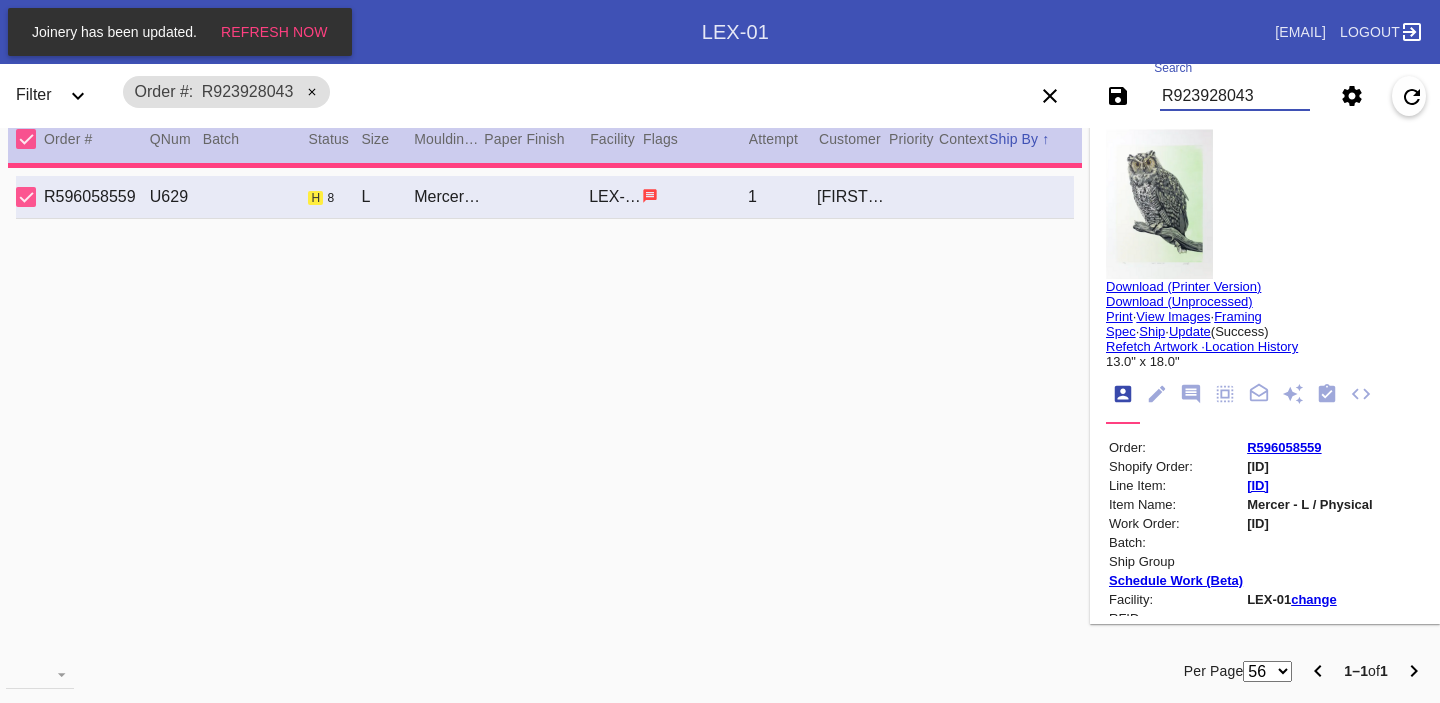 type 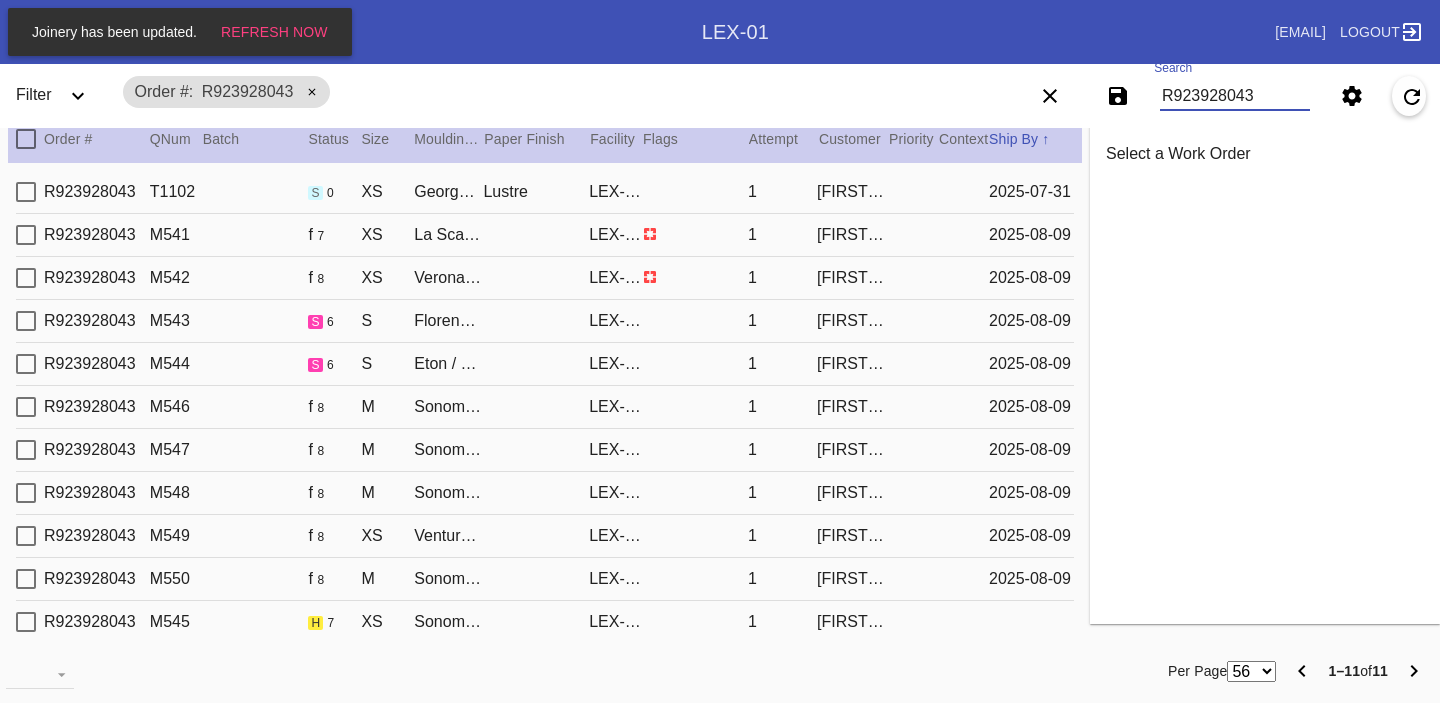 scroll, scrollTop: 24, scrollLeft: 0, axis: vertical 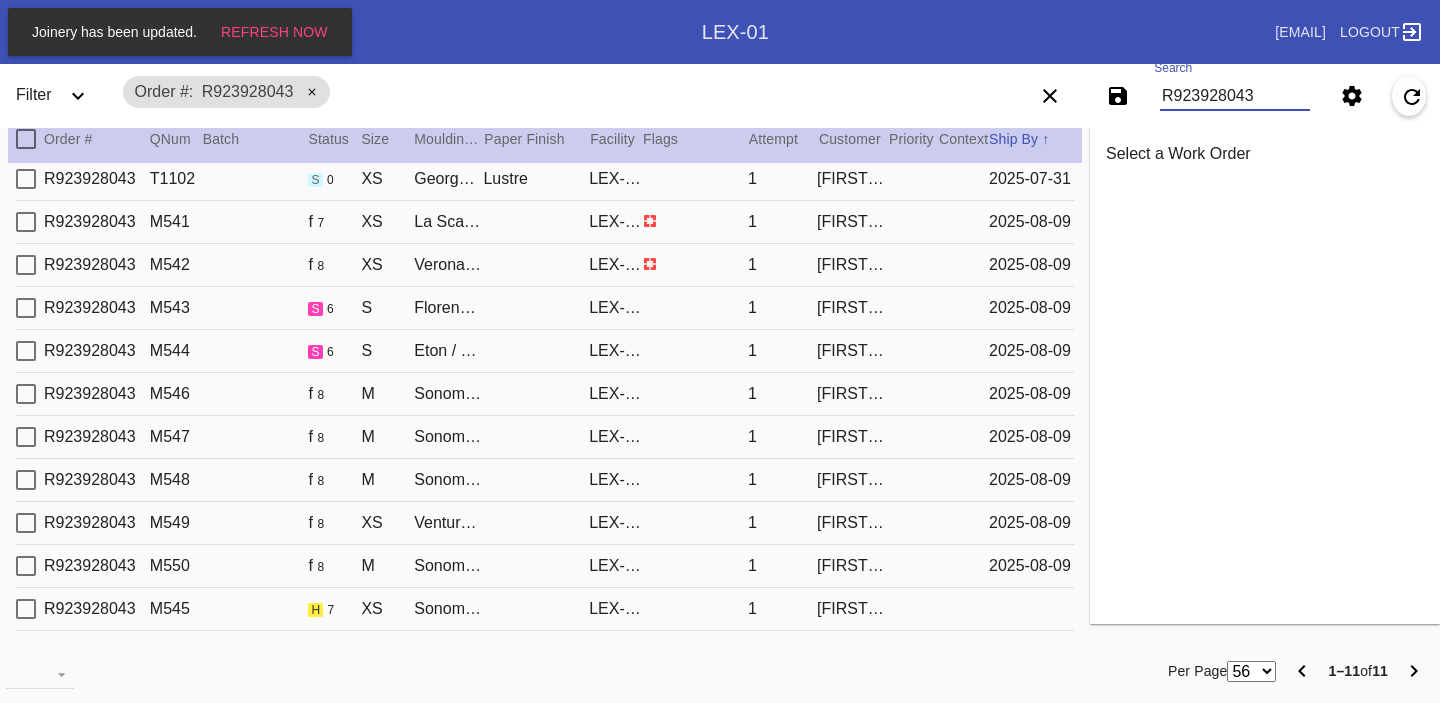 type on "R923928043" 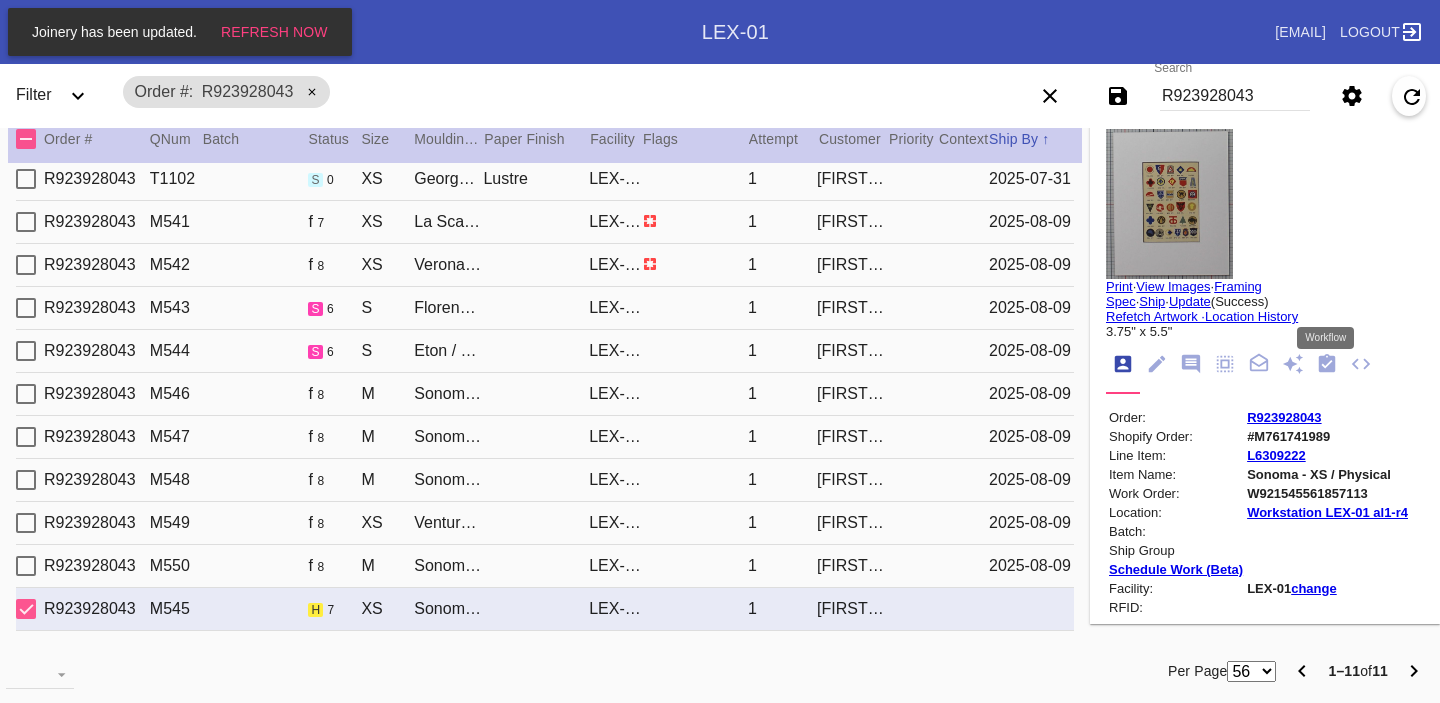 click 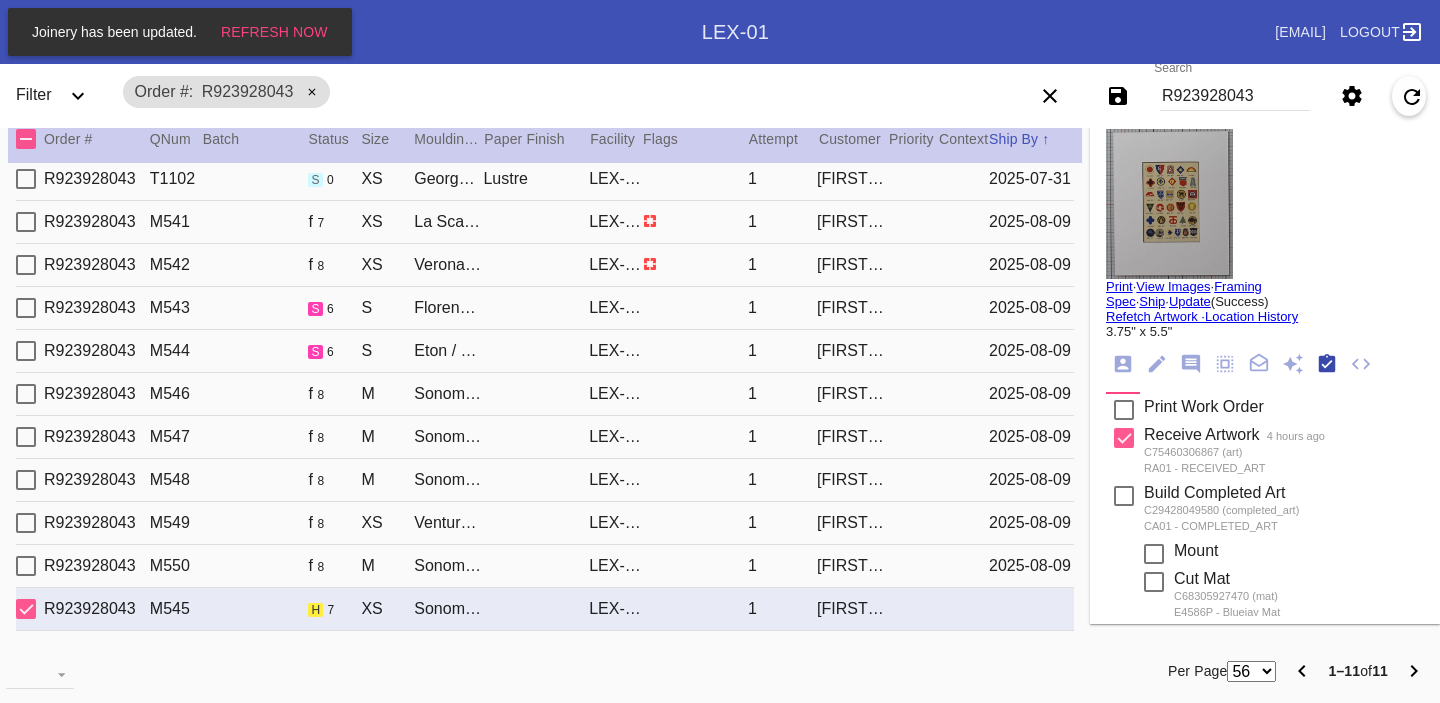 scroll, scrollTop: 320, scrollLeft: 0, axis: vertical 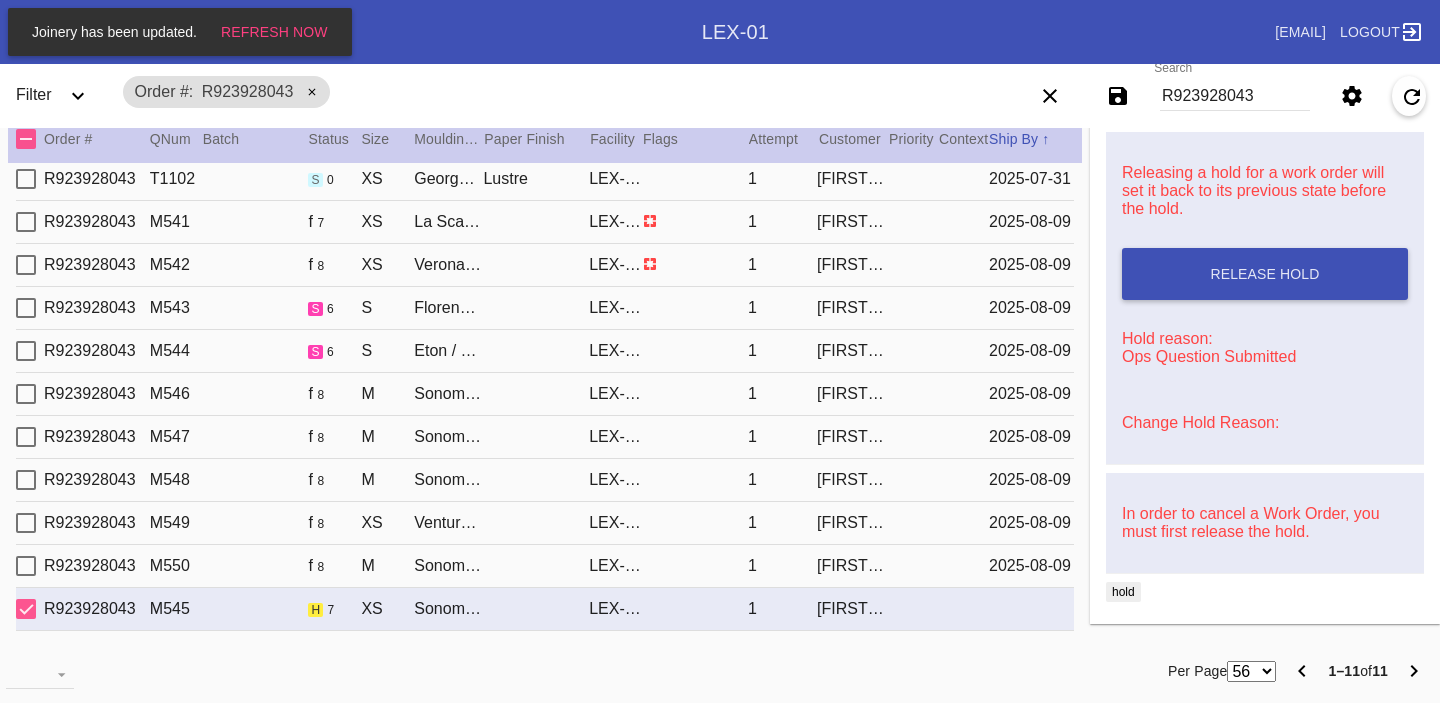 click on "Change Hold Reason:" at bounding box center [1200, 422] 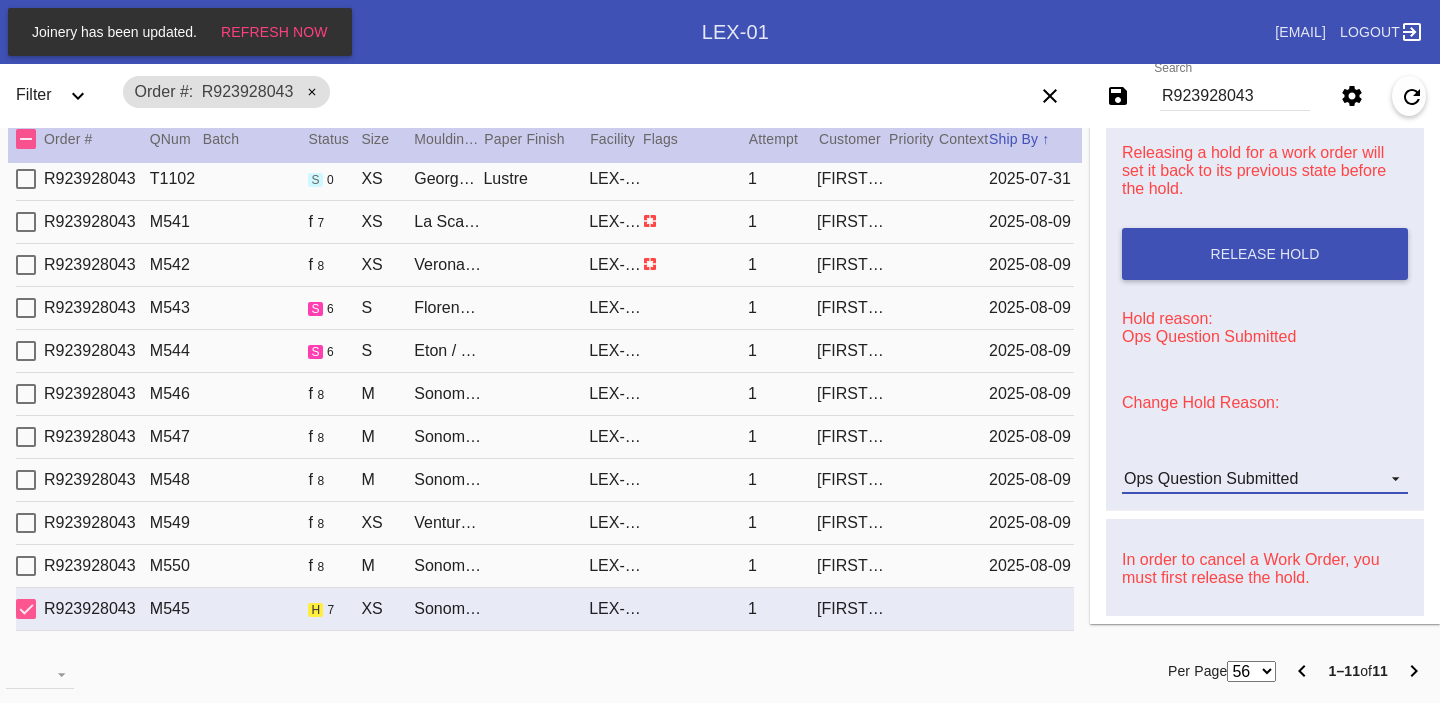 click on "Ops Question Submitted" at bounding box center (1211, 478) 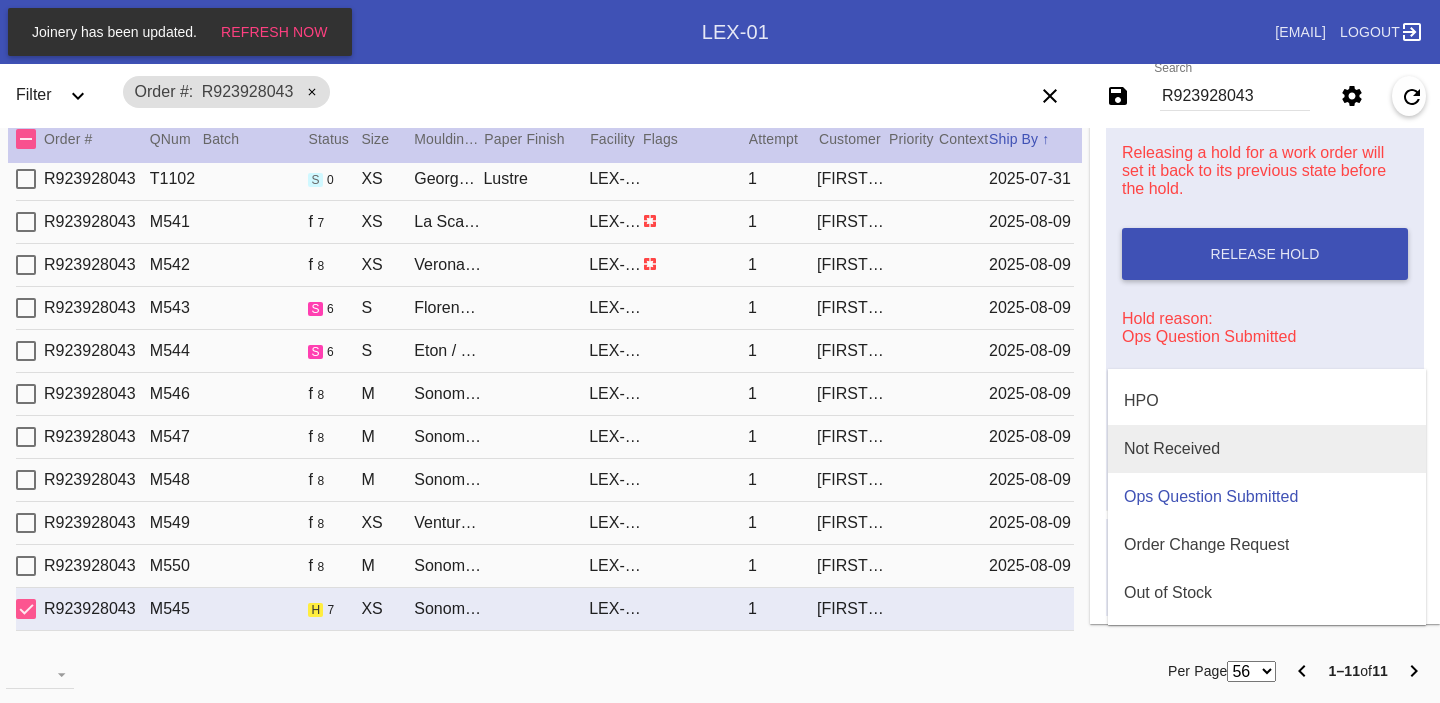 scroll, scrollTop: 608, scrollLeft: 0, axis: vertical 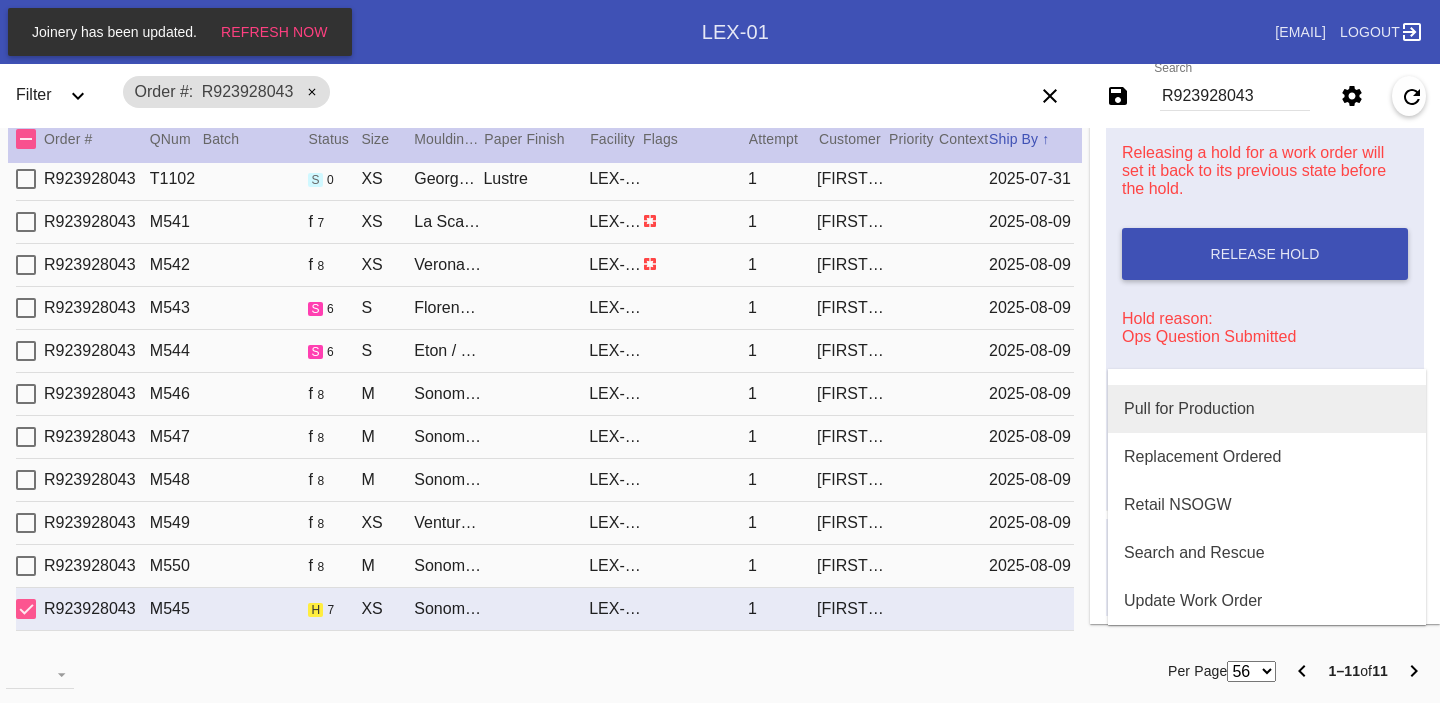 click on "Pull for Production" at bounding box center [1189, 409] 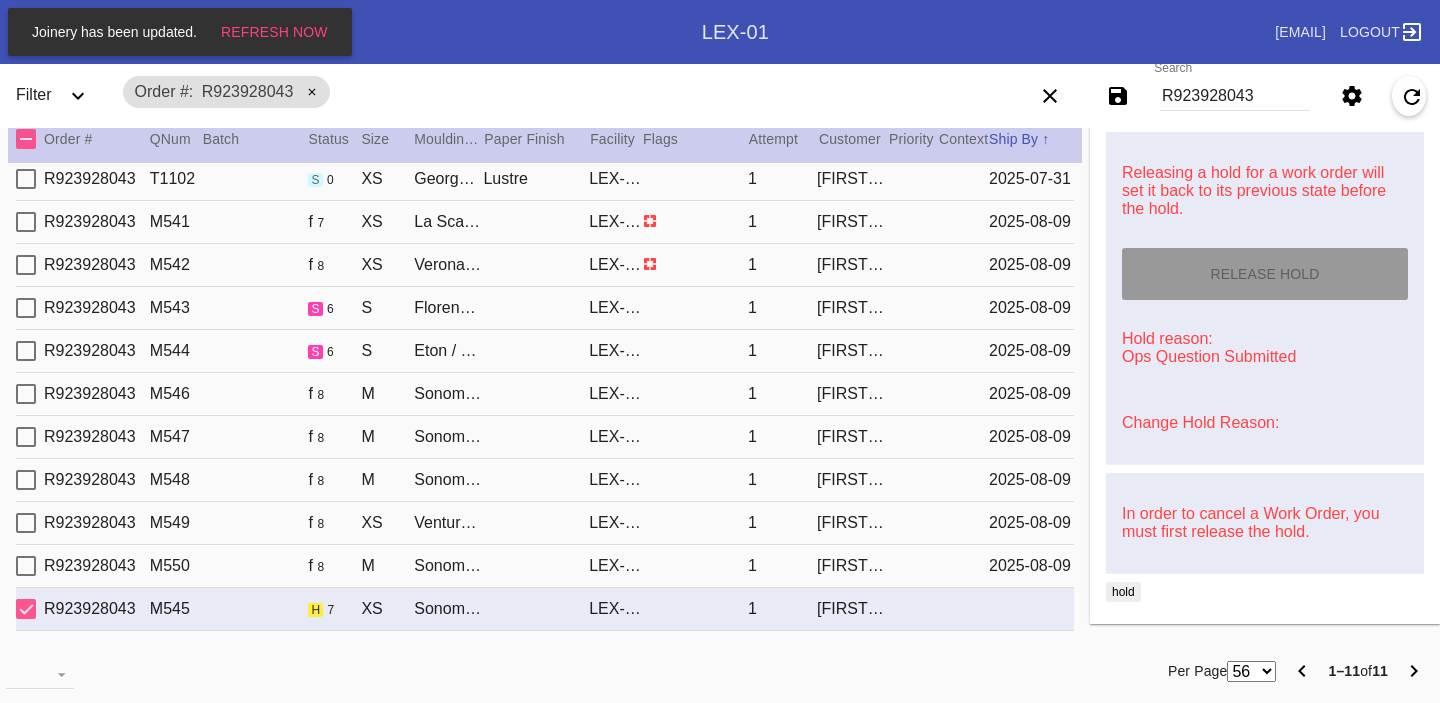 type on "8/6/2025" 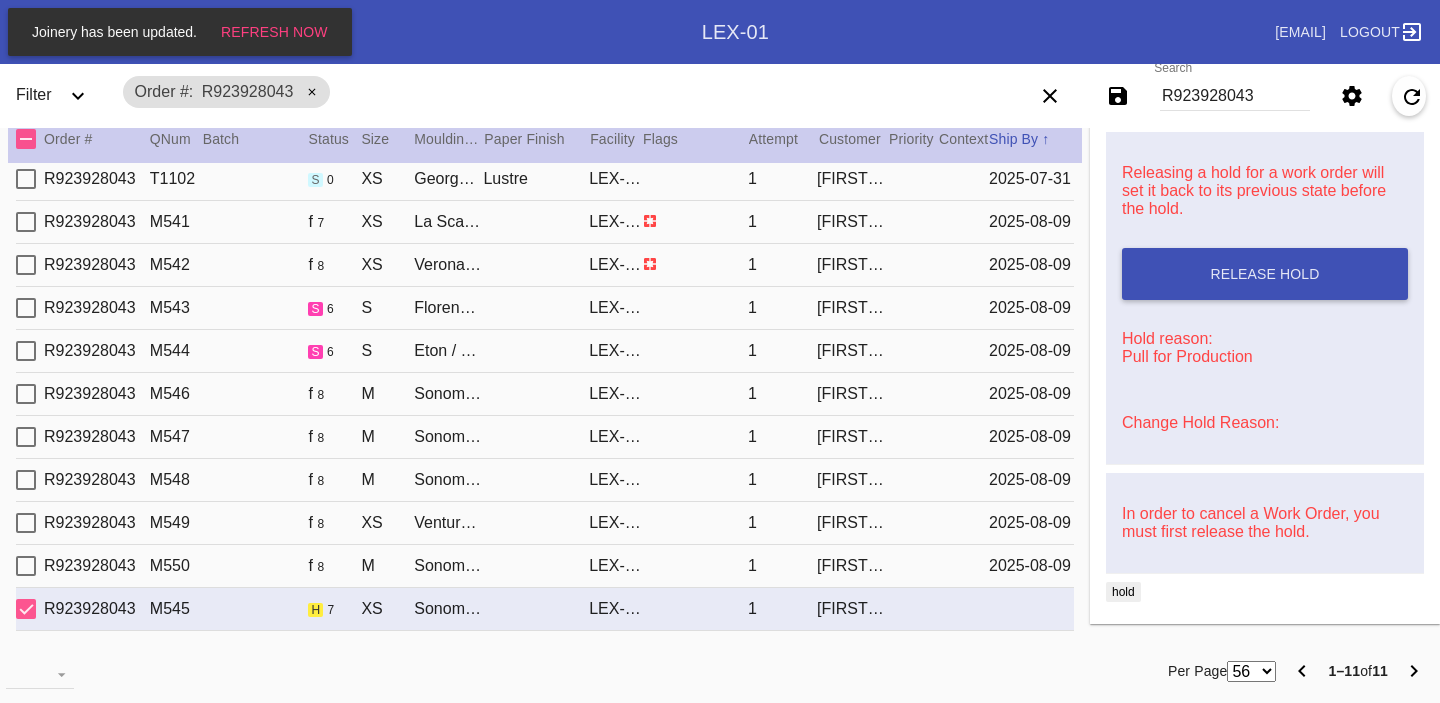 click on "Change Hold Reason:" at bounding box center [1200, 422] 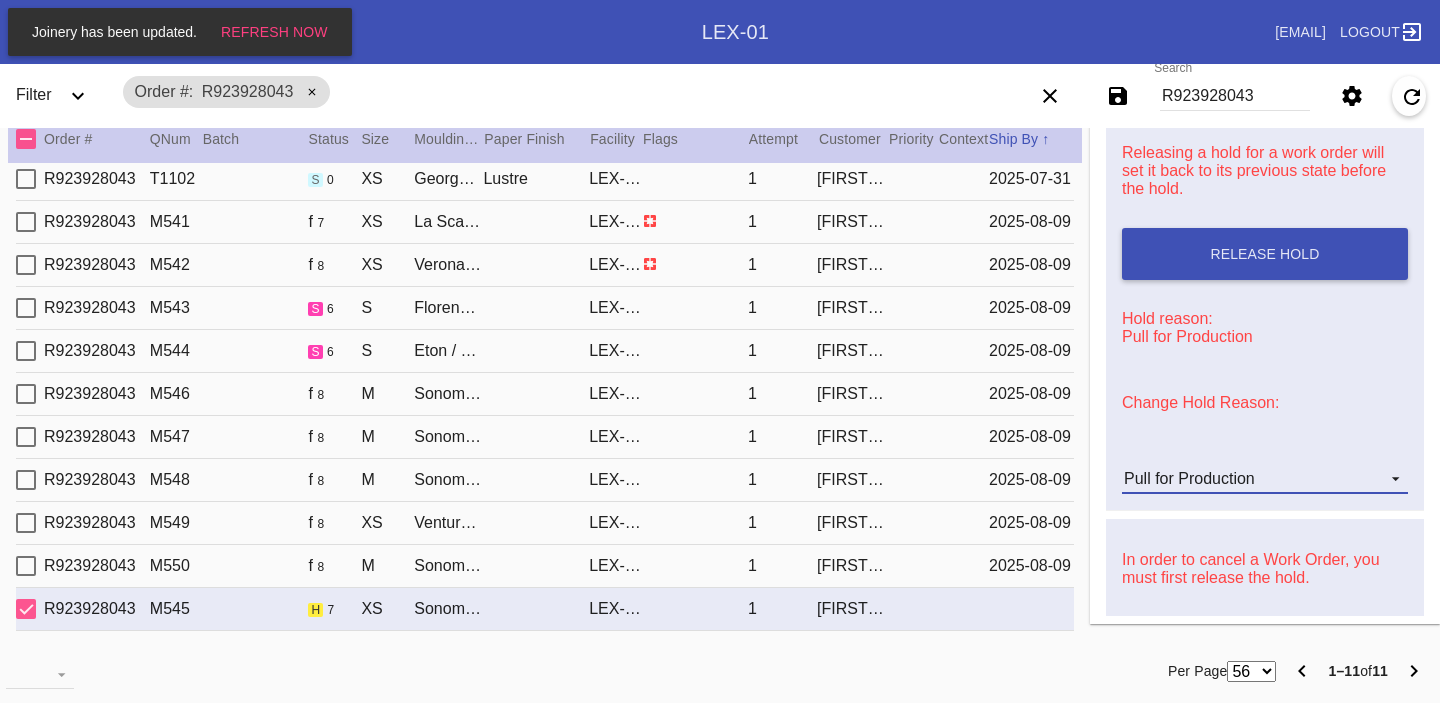 click on "Pull for Production" at bounding box center [1265, 479] 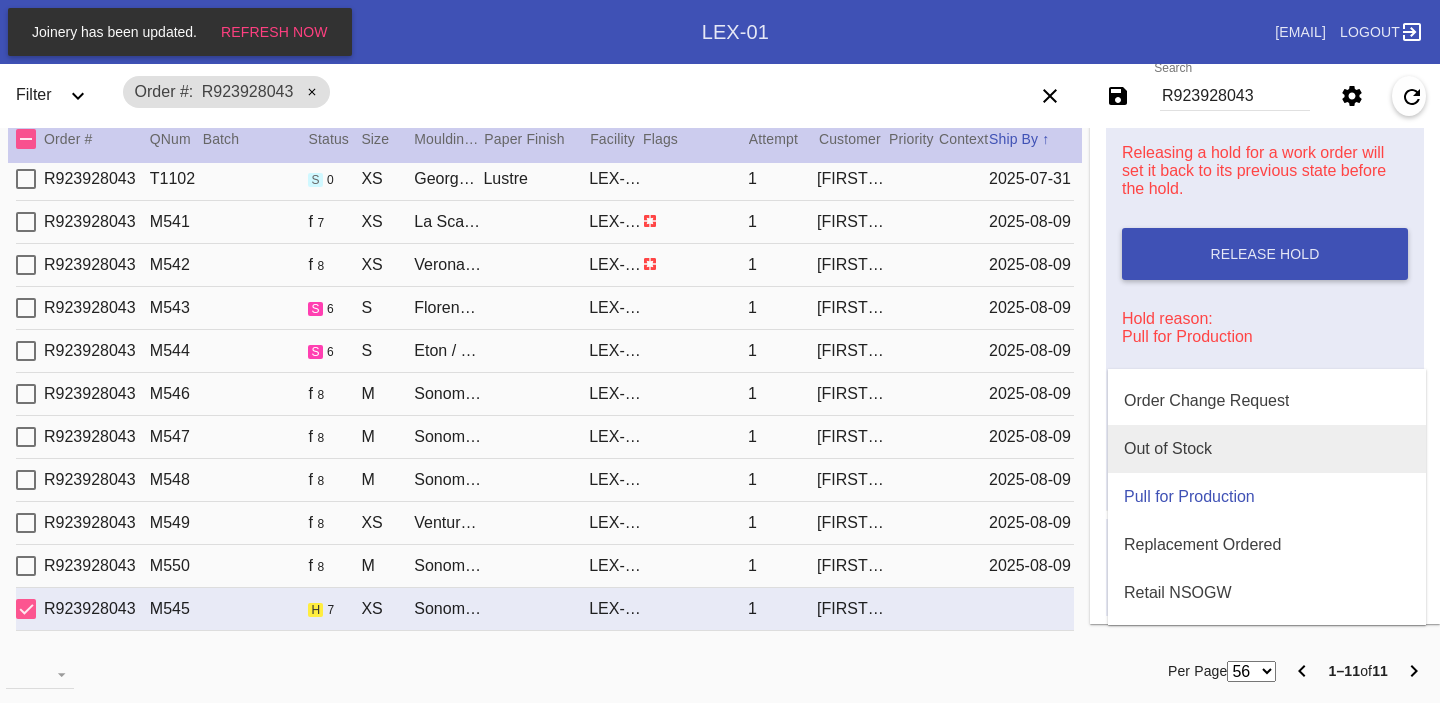 scroll, scrollTop: 0, scrollLeft: 0, axis: both 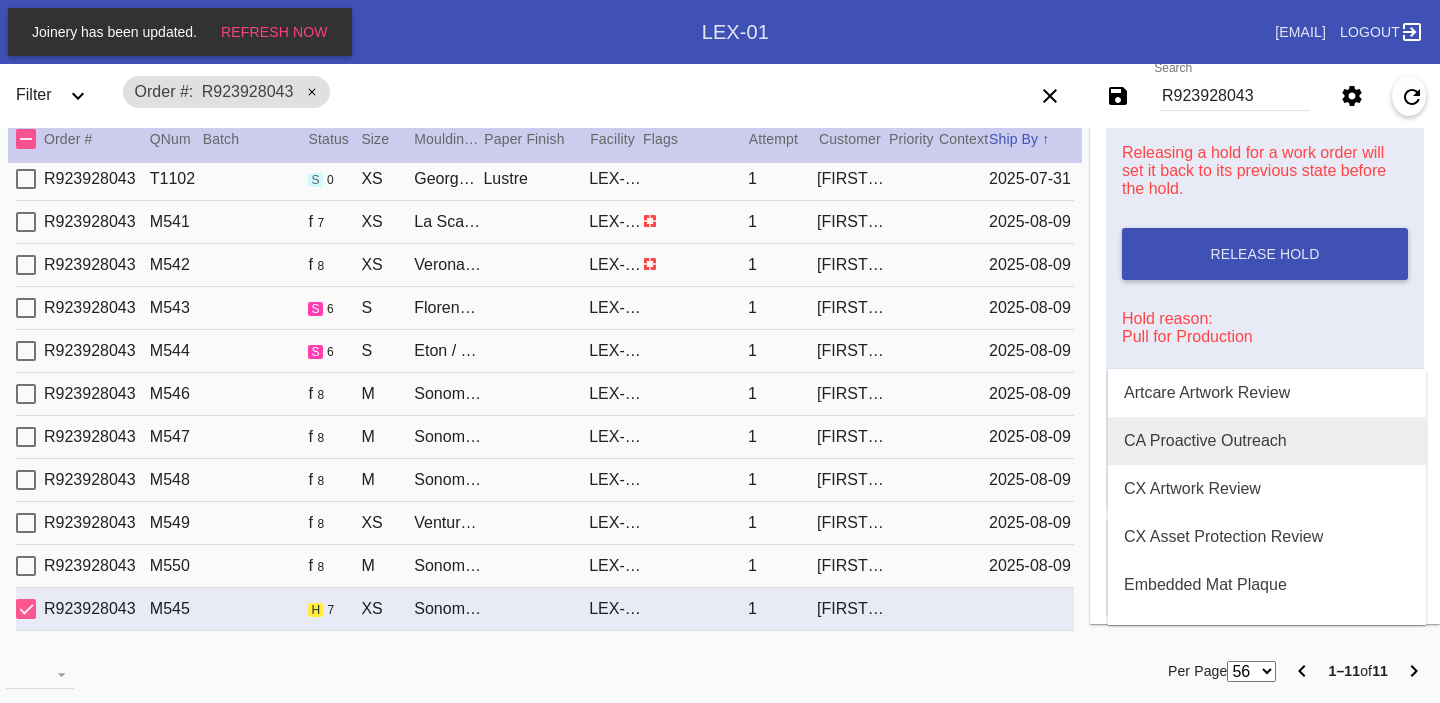 click on "CA Proactive Outreach" at bounding box center [1205, 441] 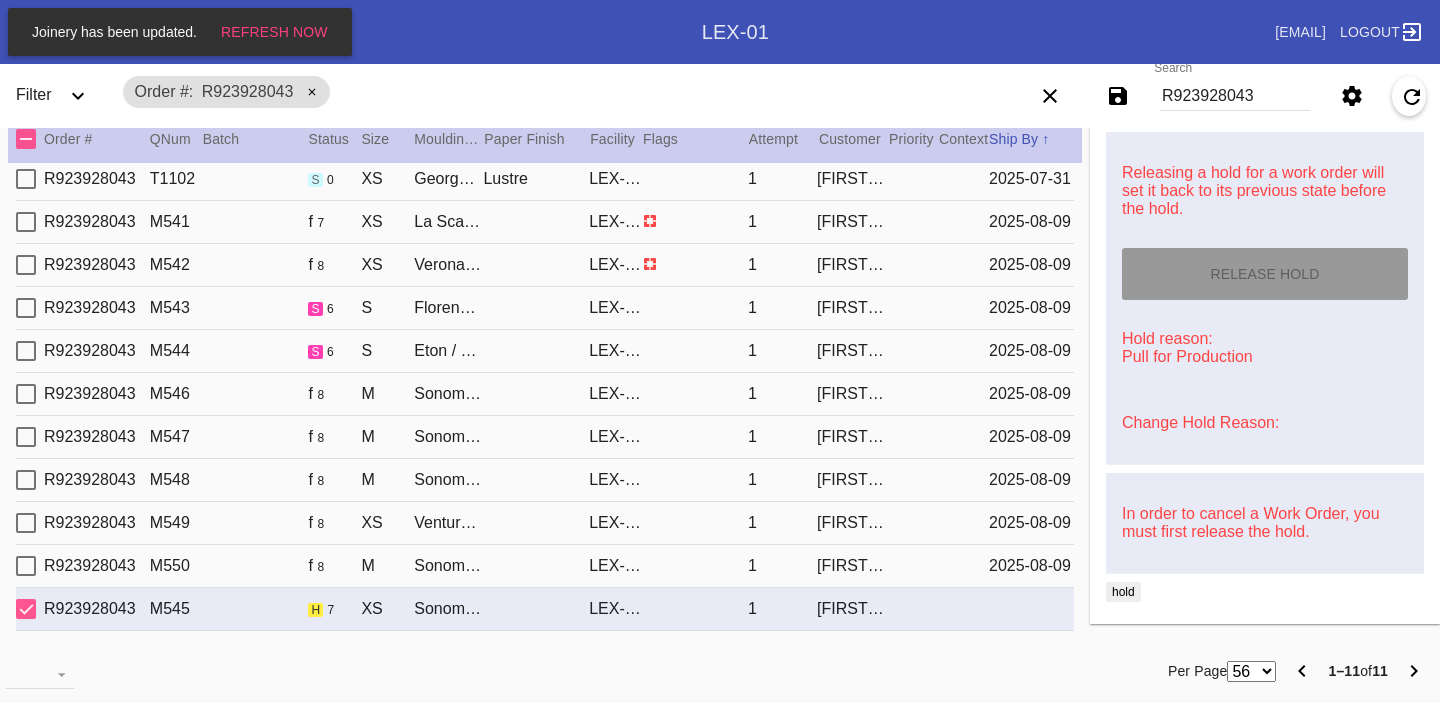 type on "8/5/2025" 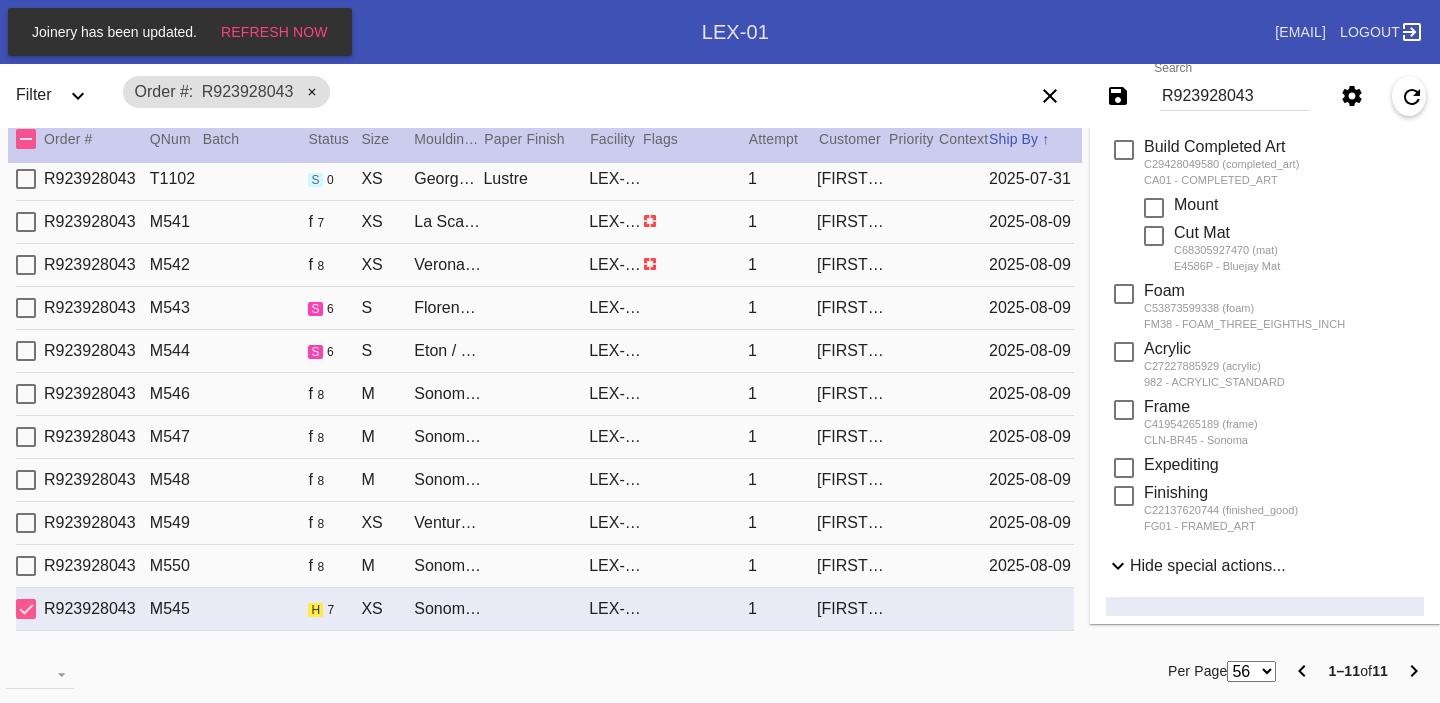 scroll, scrollTop: 0, scrollLeft: 0, axis: both 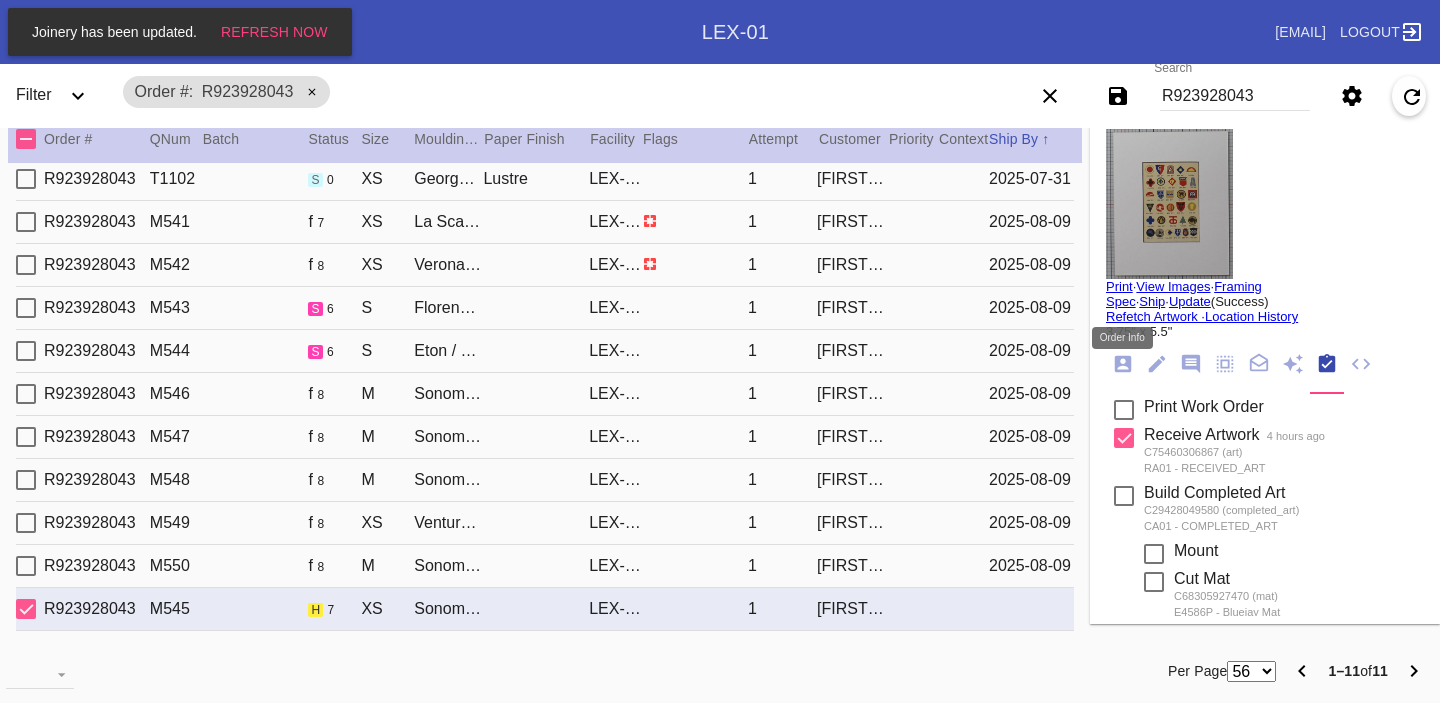 click 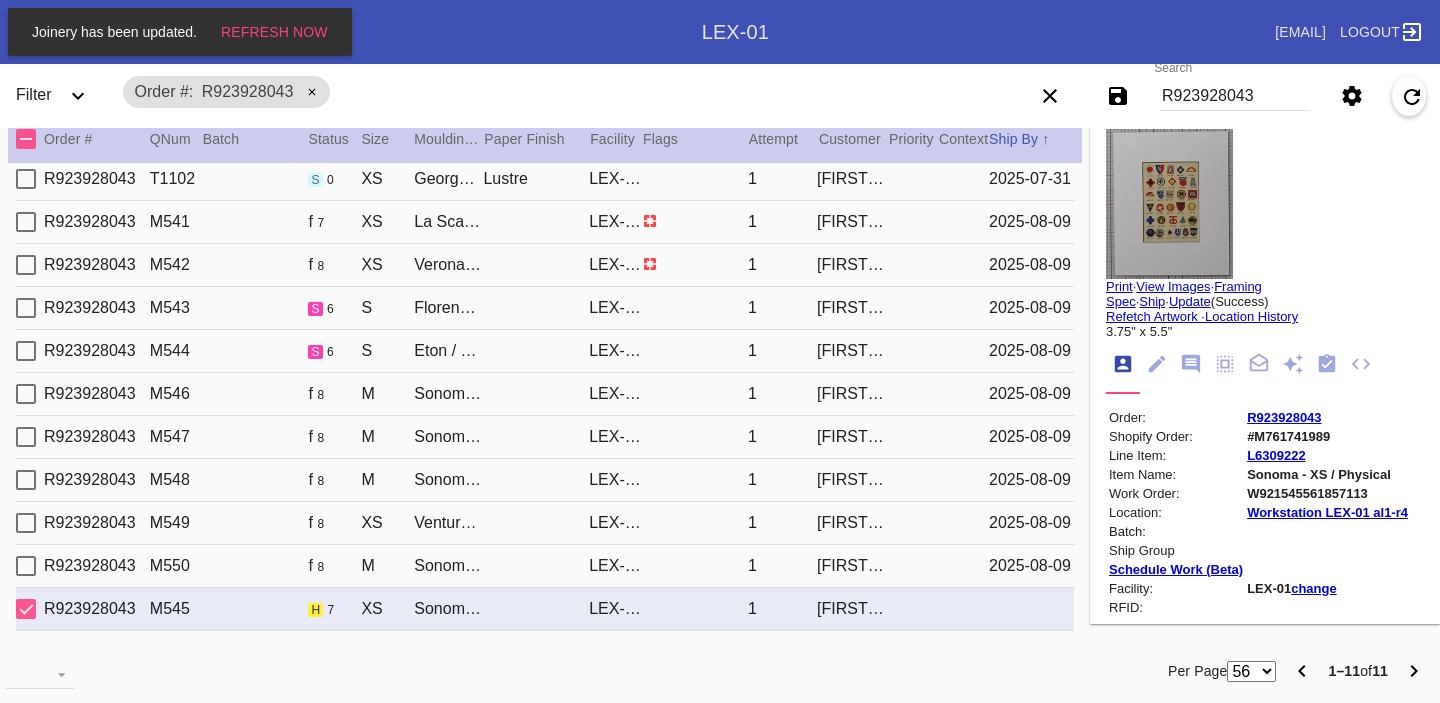 click on "#M761741989" at bounding box center [1327, 436] 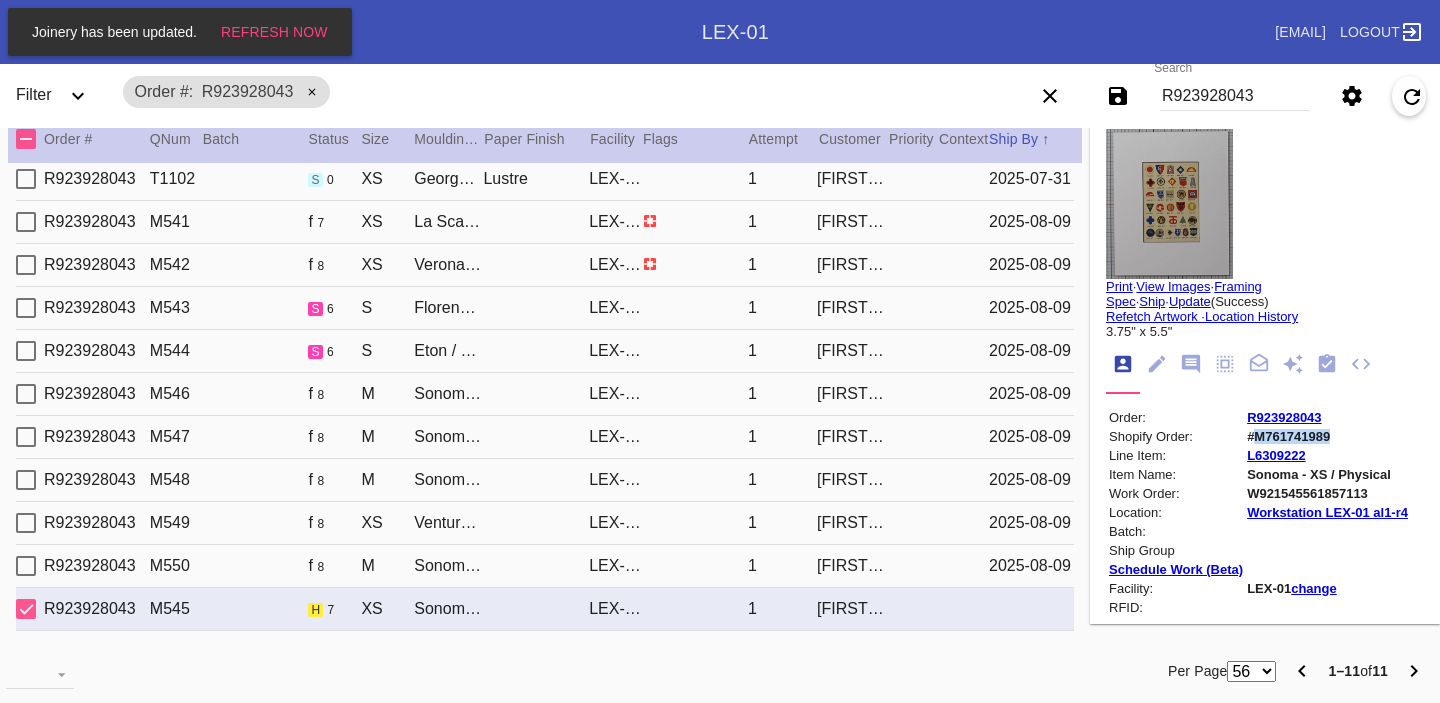 click on "#M761741989" at bounding box center (1327, 436) 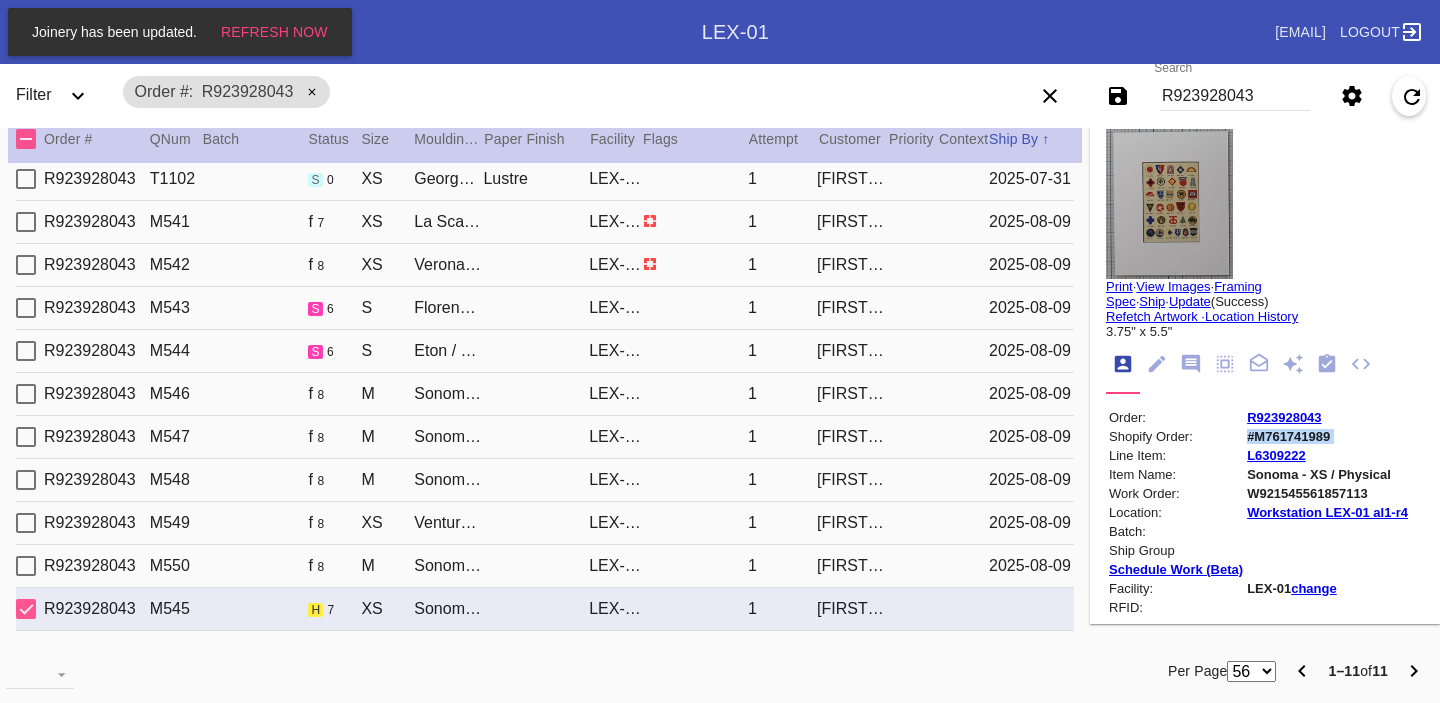 copy on "#M761741989" 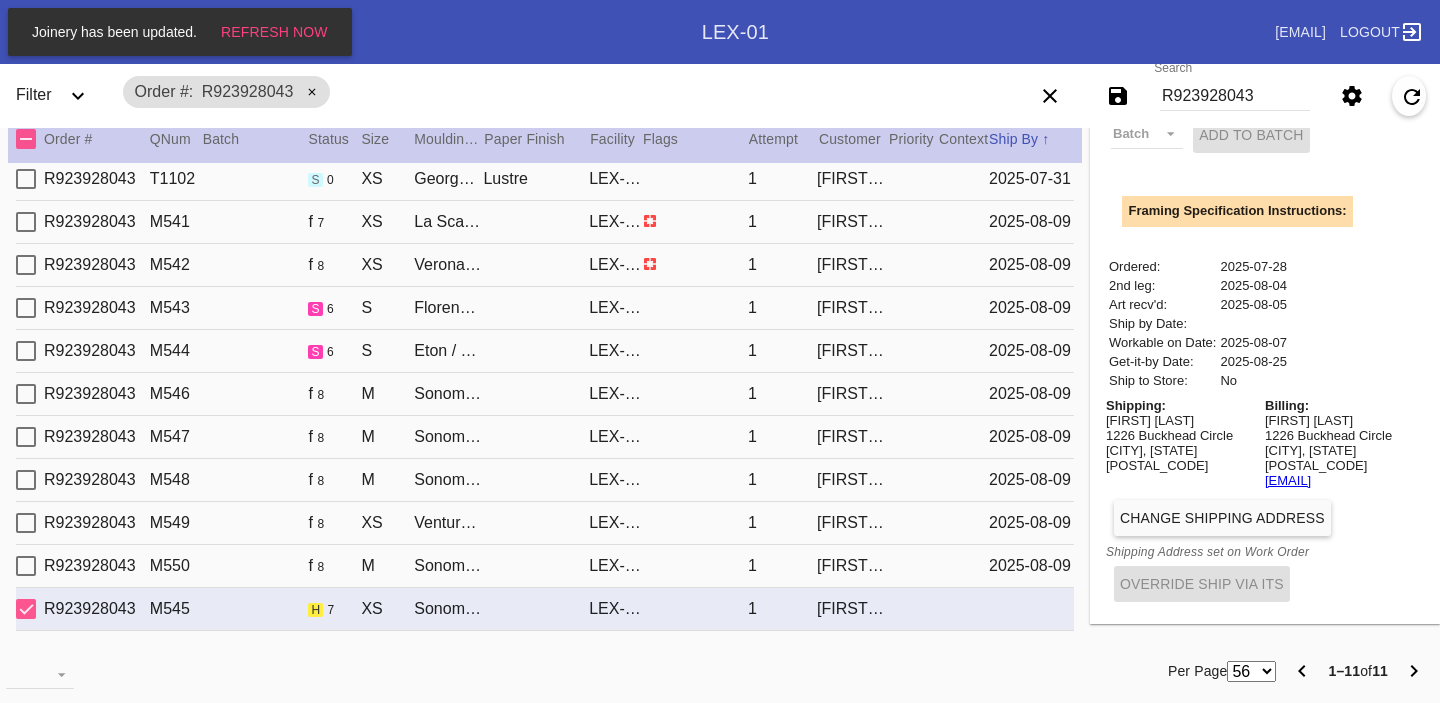 drag, startPoint x: 1393, startPoint y: 485, endPoint x: 1250, endPoint y: 484, distance: 143.0035 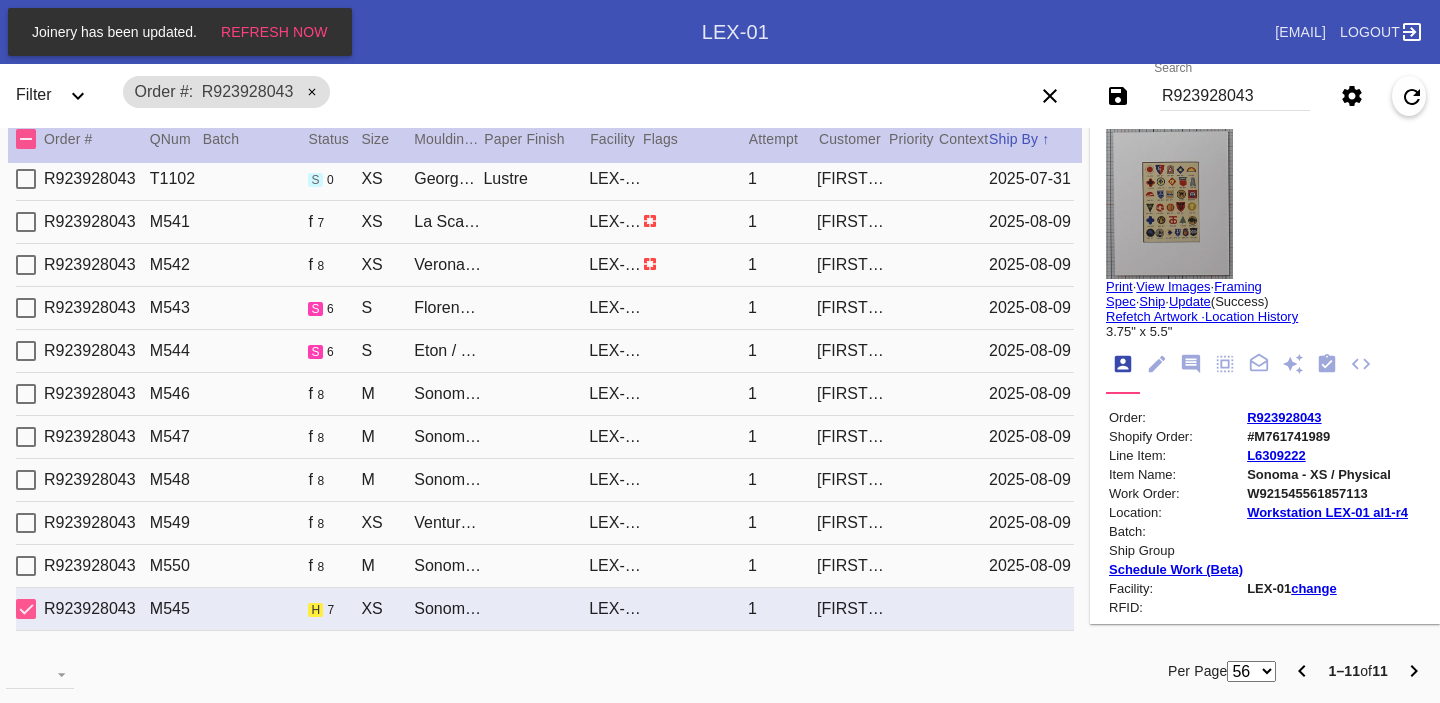 click 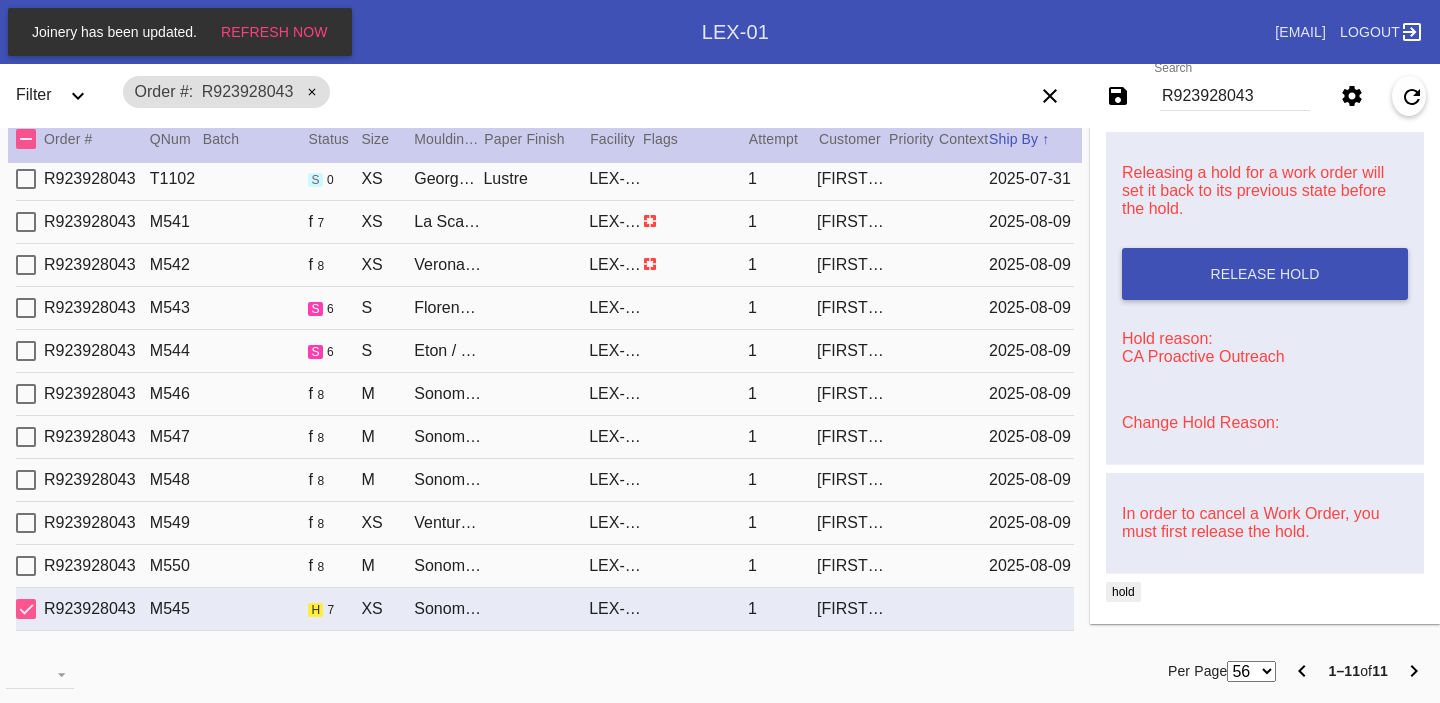scroll, scrollTop: 0, scrollLeft: 0, axis: both 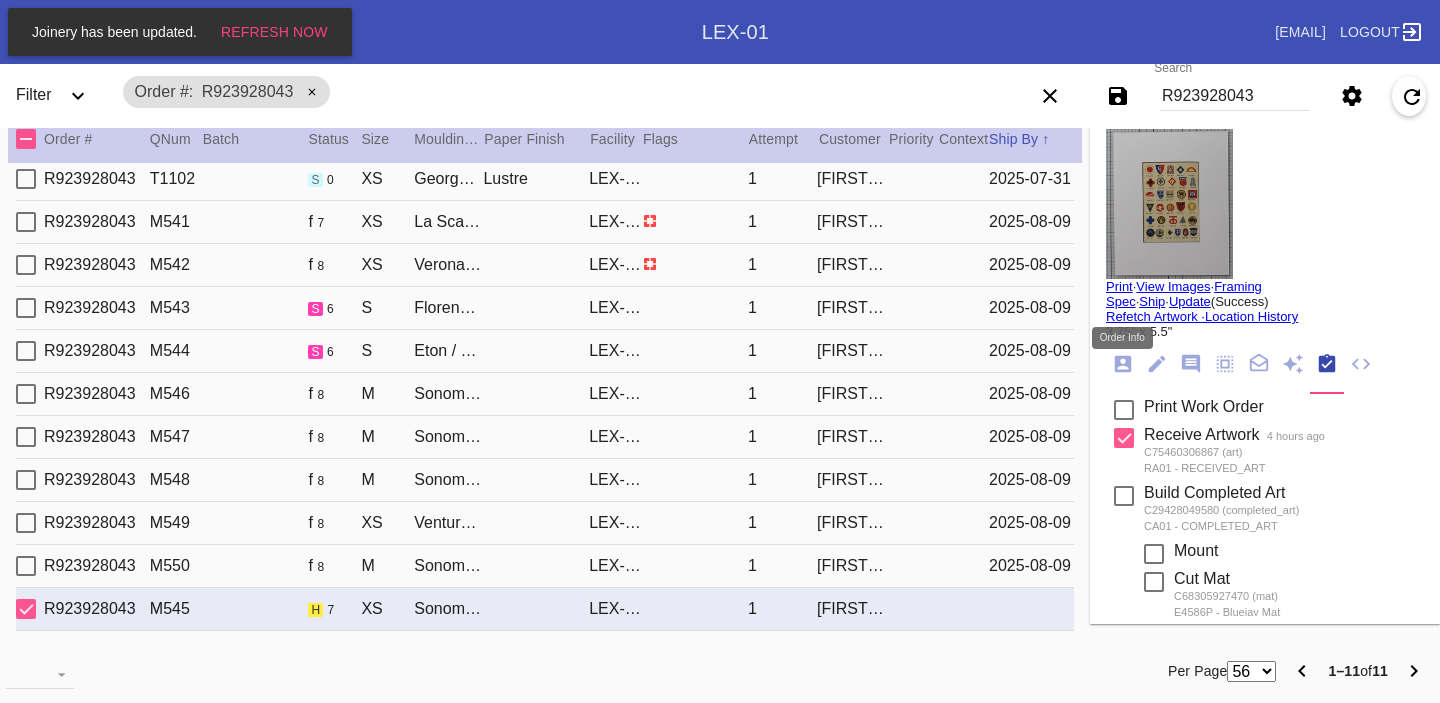 click 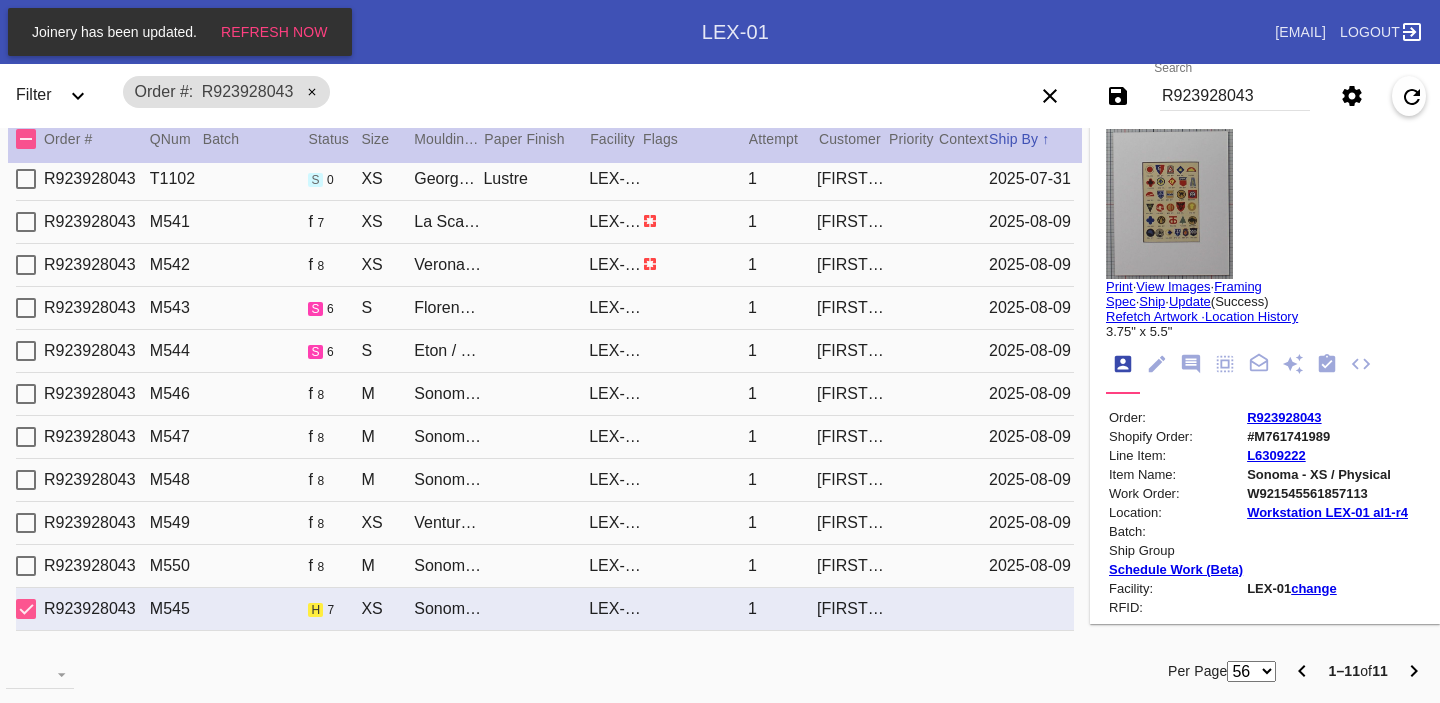 click on "#M761741989" at bounding box center [1327, 436] 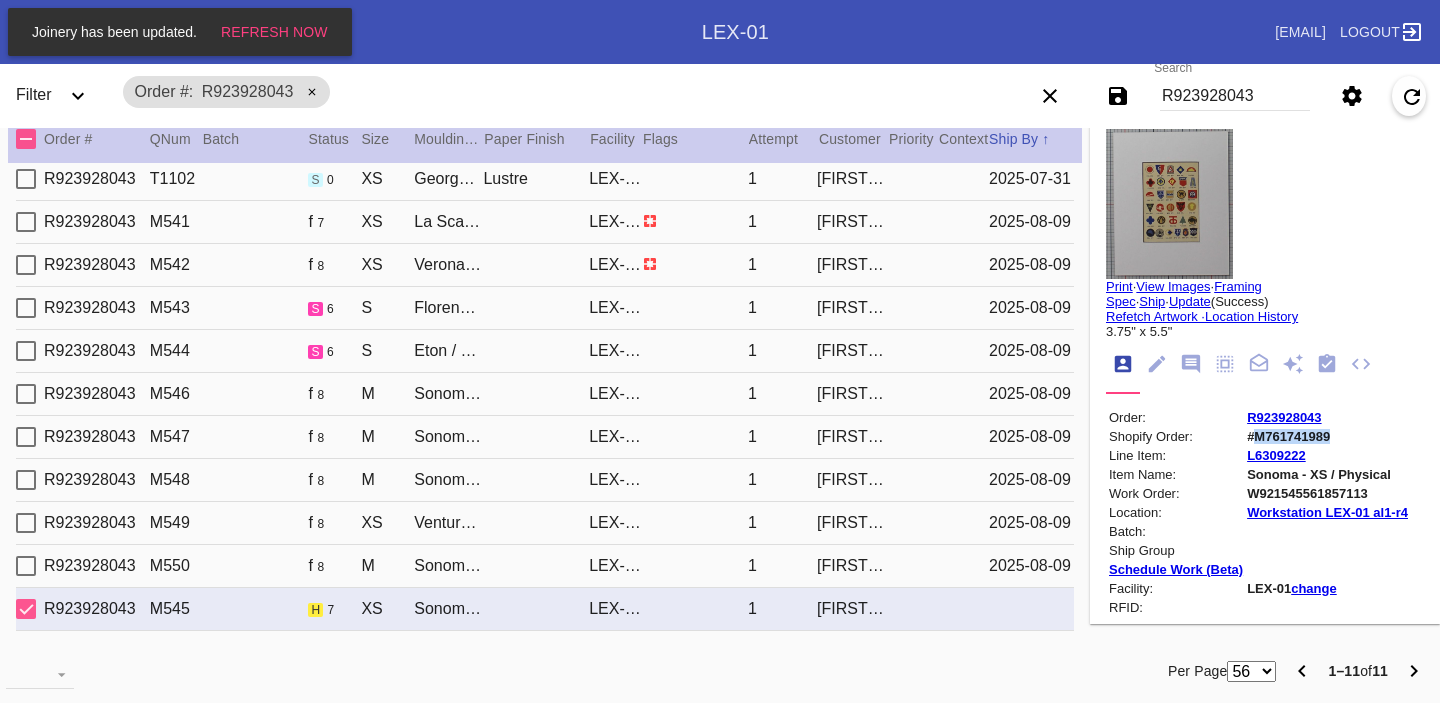 click on "#M761741989" at bounding box center [1327, 436] 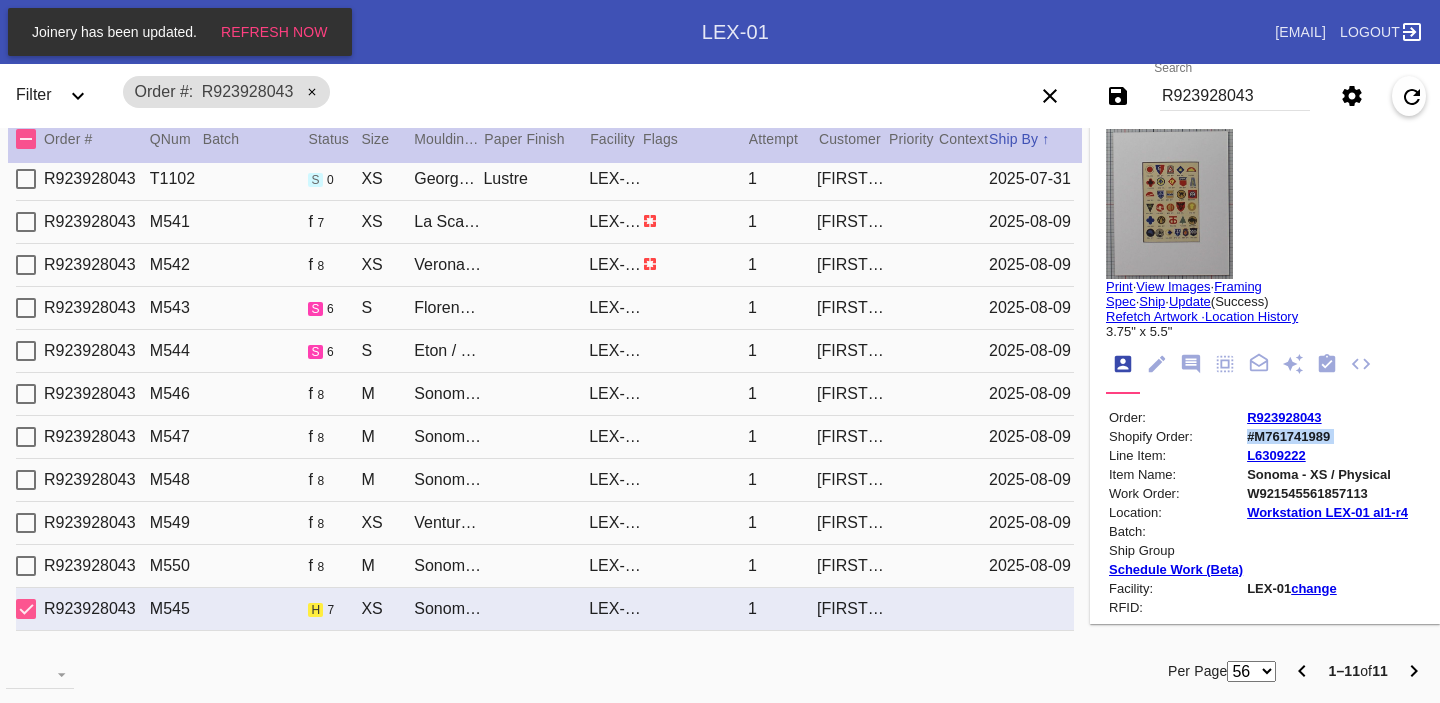 copy on "#M761741989" 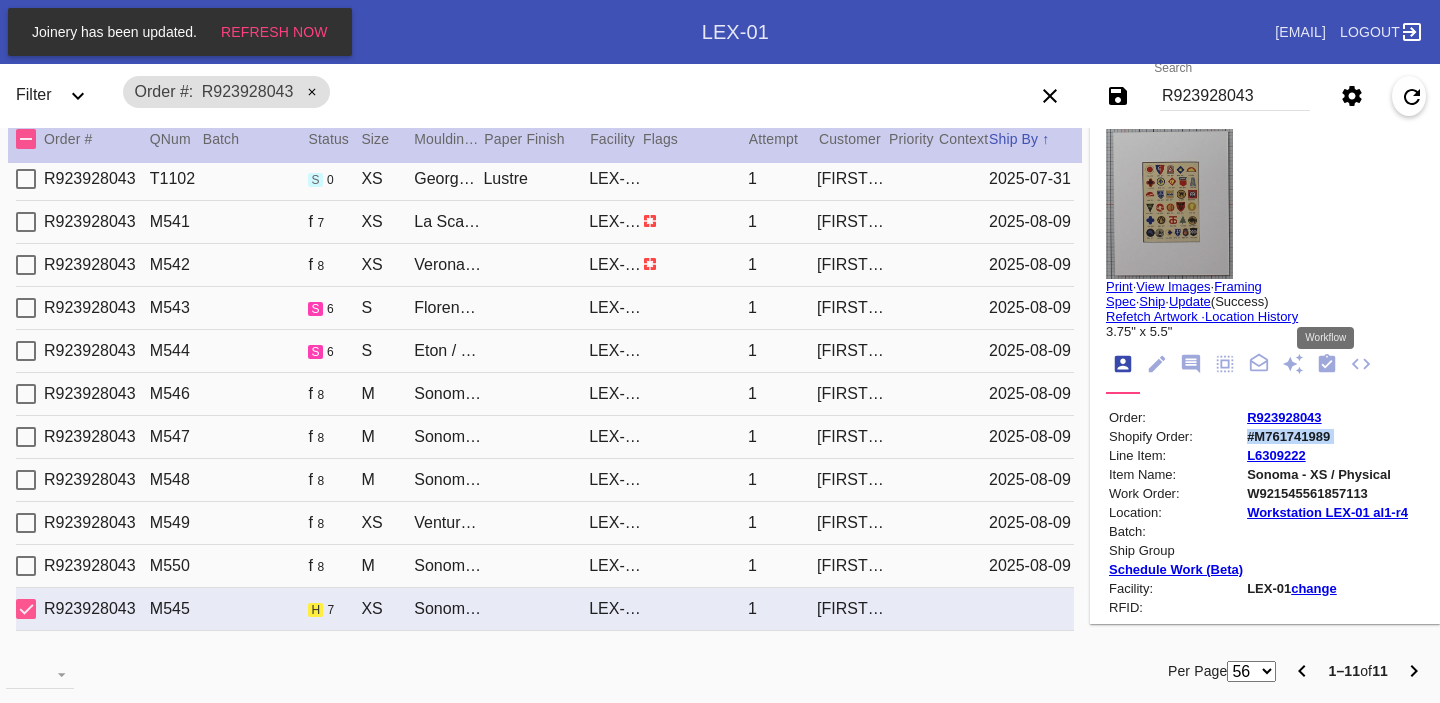 click 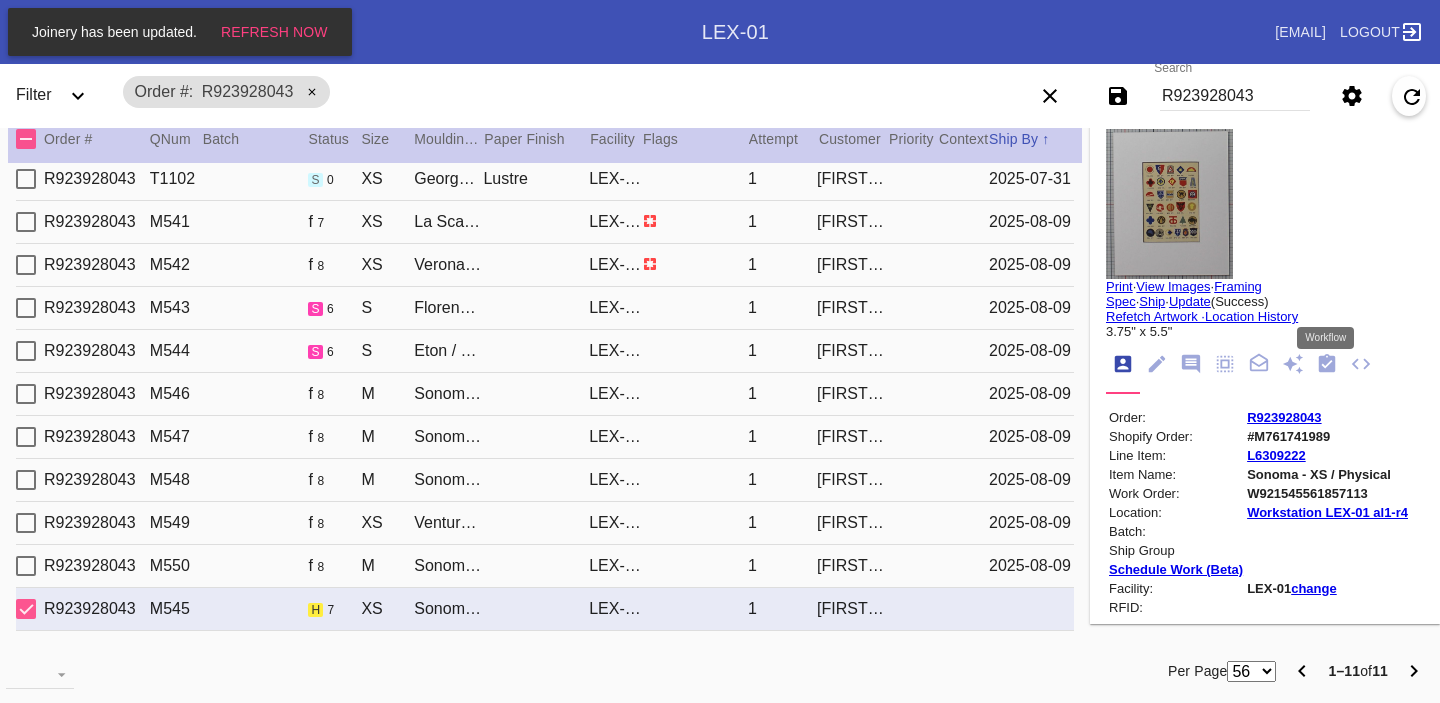 scroll, scrollTop: 320, scrollLeft: 0, axis: vertical 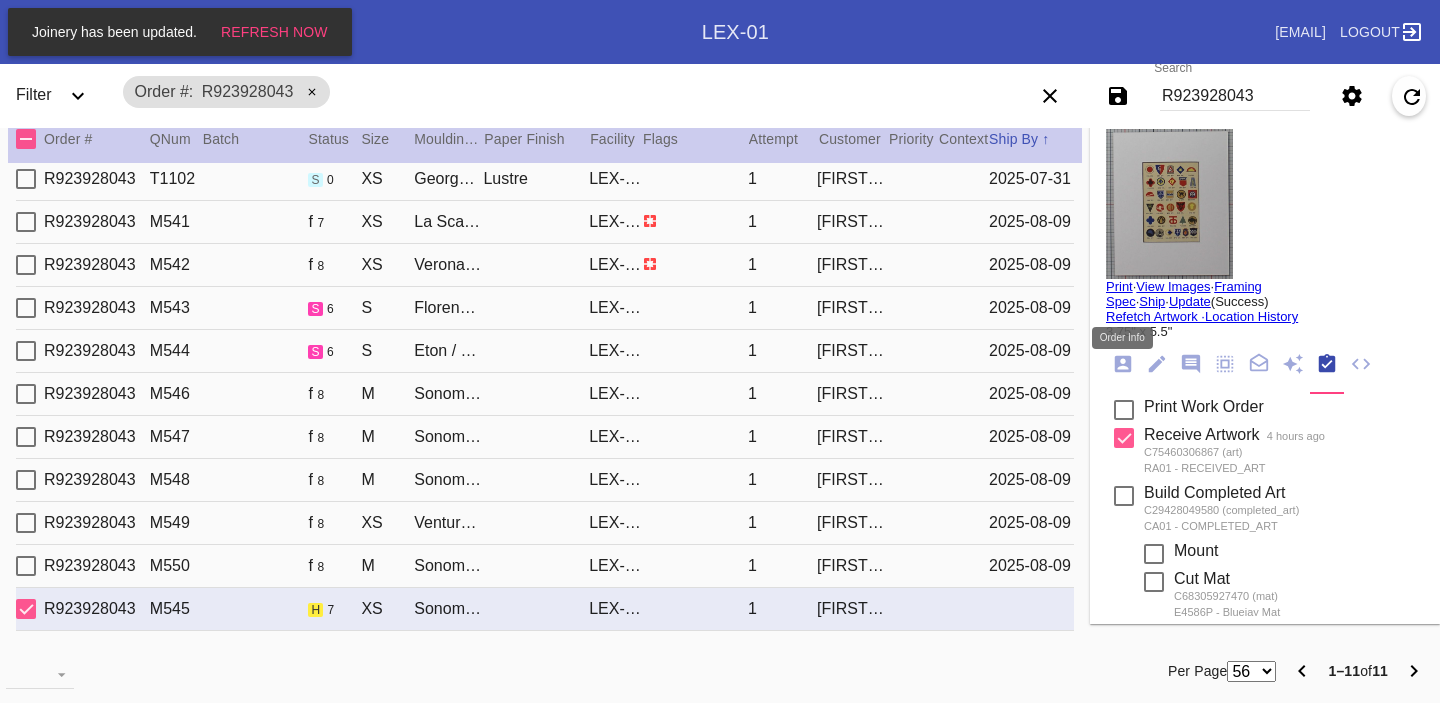 click 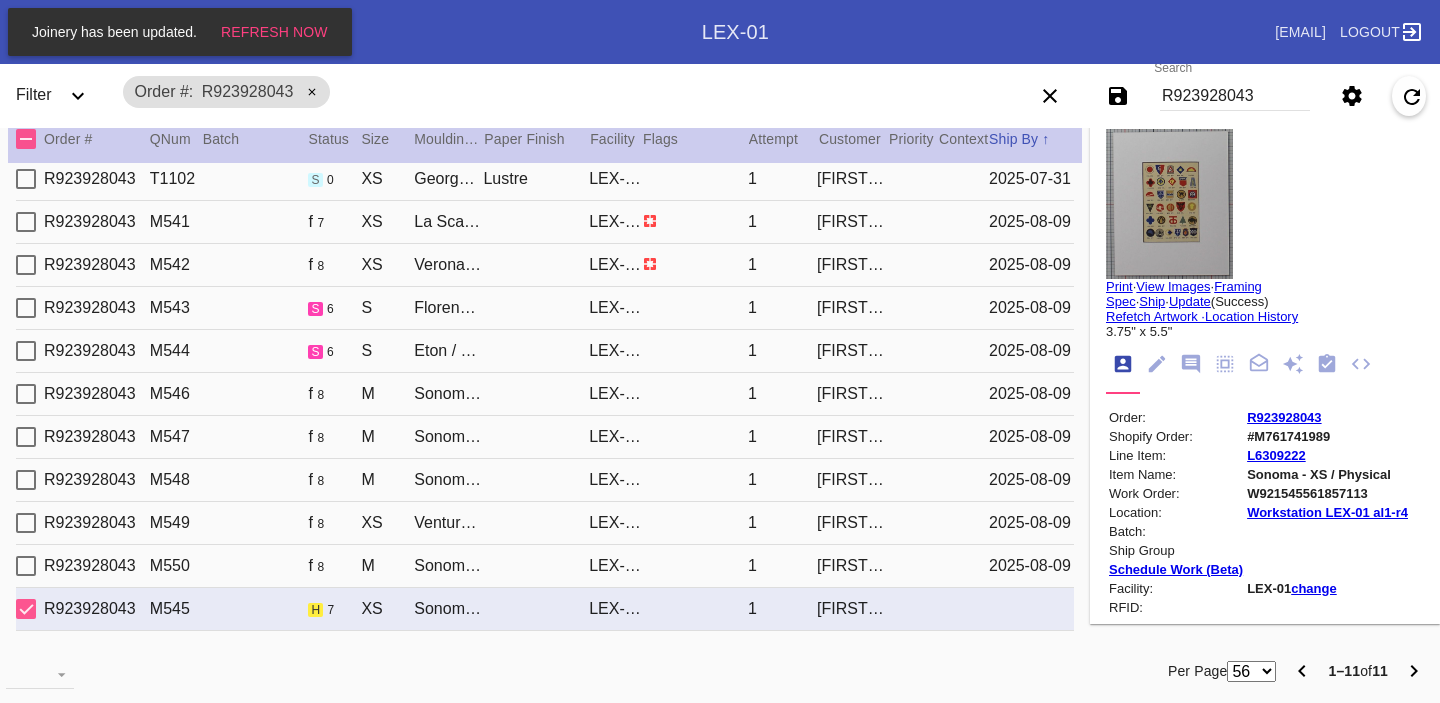 click on "#M761741989" at bounding box center (1327, 436) 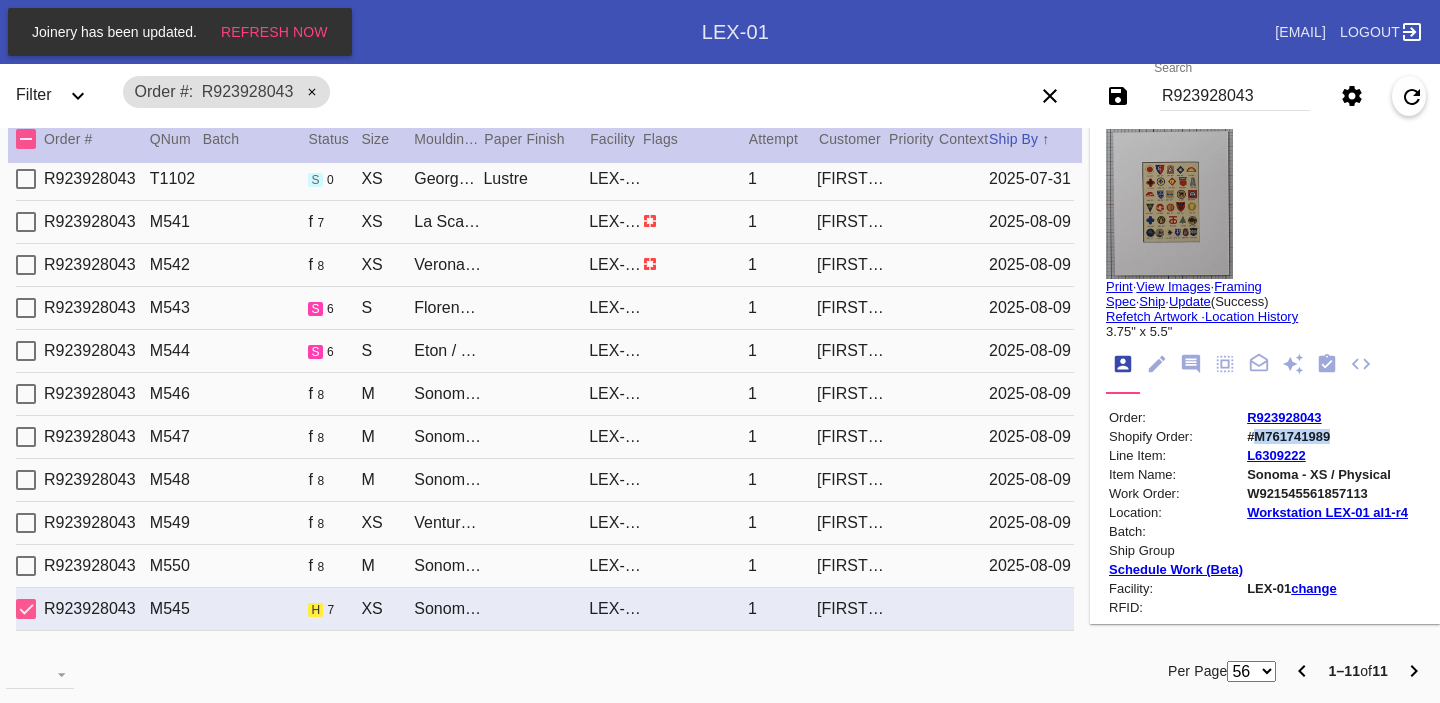 click on "#M761741989" at bounding box center [1327, 436] 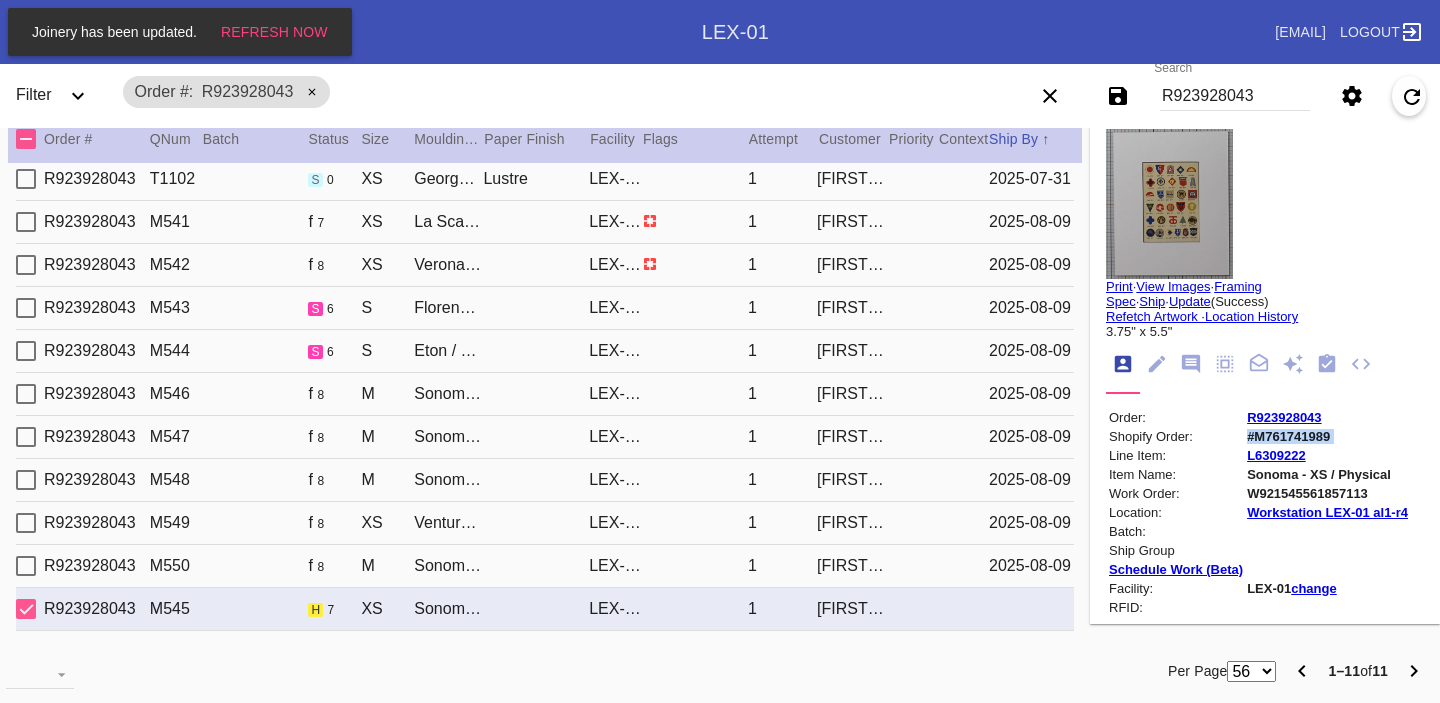 click on "#M761741989" at bounding box center [1327, 436] 